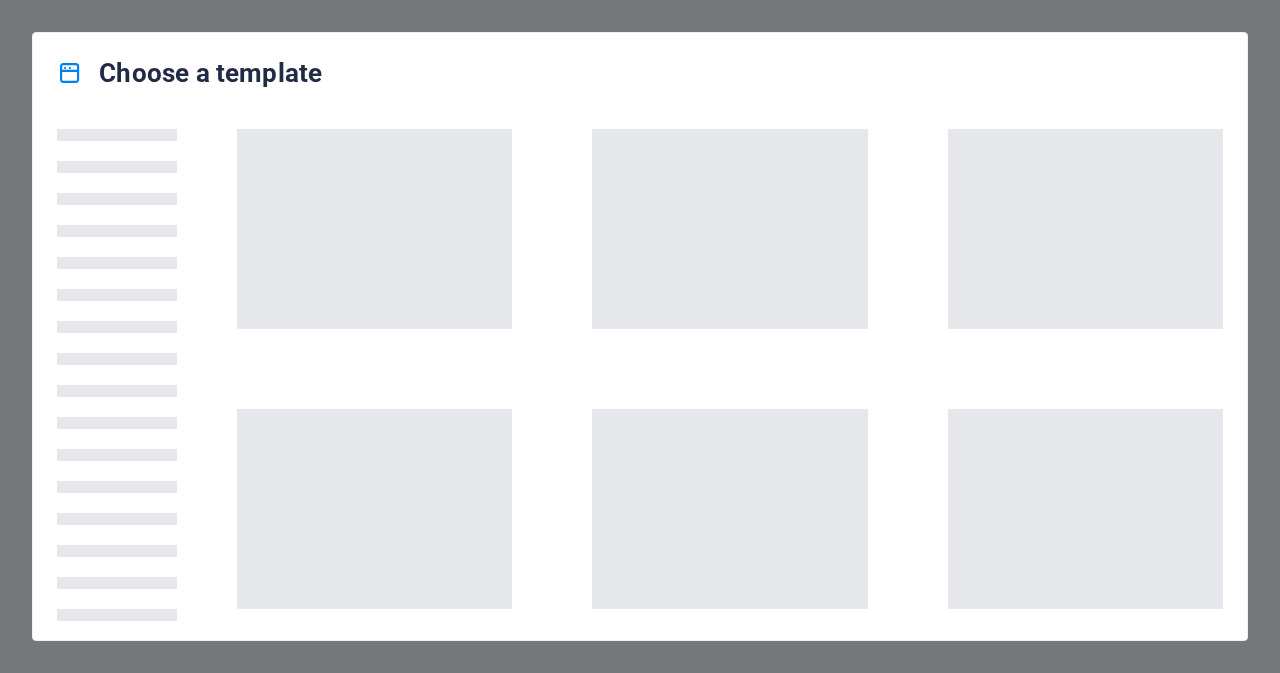 scroll, scrollTop: 0, scrollLeft: 0, axis: both 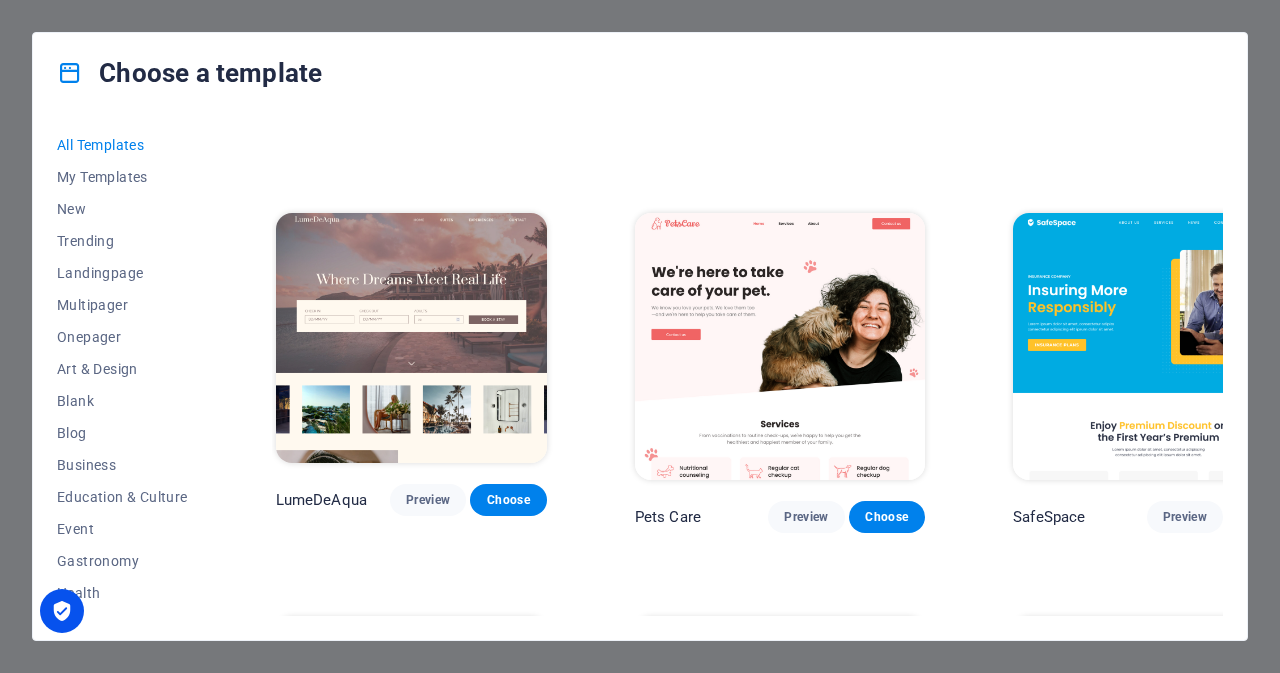 click on "All Templates My Templates New Trending Landingpage Multipager Onepager Art & Design Blank Blog Business Education & Culture Event Gastronomy Health IT & Media Legal & Finance Non-Profit Performance Portfolio Services Sports & Beauty Trades Travel Wireframe Peoneera Preview Choose Art Museum Preview Choose Wonder Planner Preview Choose Transportable Preview Choose S&L Preview Choose WePaint Preview Choose Eco-Con Preview Choose MeetUp Preview Choose Help & Care Preview Choose Podcaster Preview Choose Academix Preview Choose BIG [PERSON_NAME] Shop Preview Choose Health & Food Preview Choose UrbanNest Interiors Preview Choose Green Change Preview Choose The Beauty Temple Preview Choose WeTrain Preview Choose Cleaner Preview Choose [PERSON_NAME] Preview Choose Delicioso Preview Choose Dream Garden Preview Choose LumeDeAqua Preview Choose Pets Care Preview Choose SafeSpace Preview Choose Midnight Rain Bar Preview Choose Drive Preview Choose Estator Preview Choose Health Group Preview Choose MakeIt Agency Preview Choose" at bounding box center (640, 376) 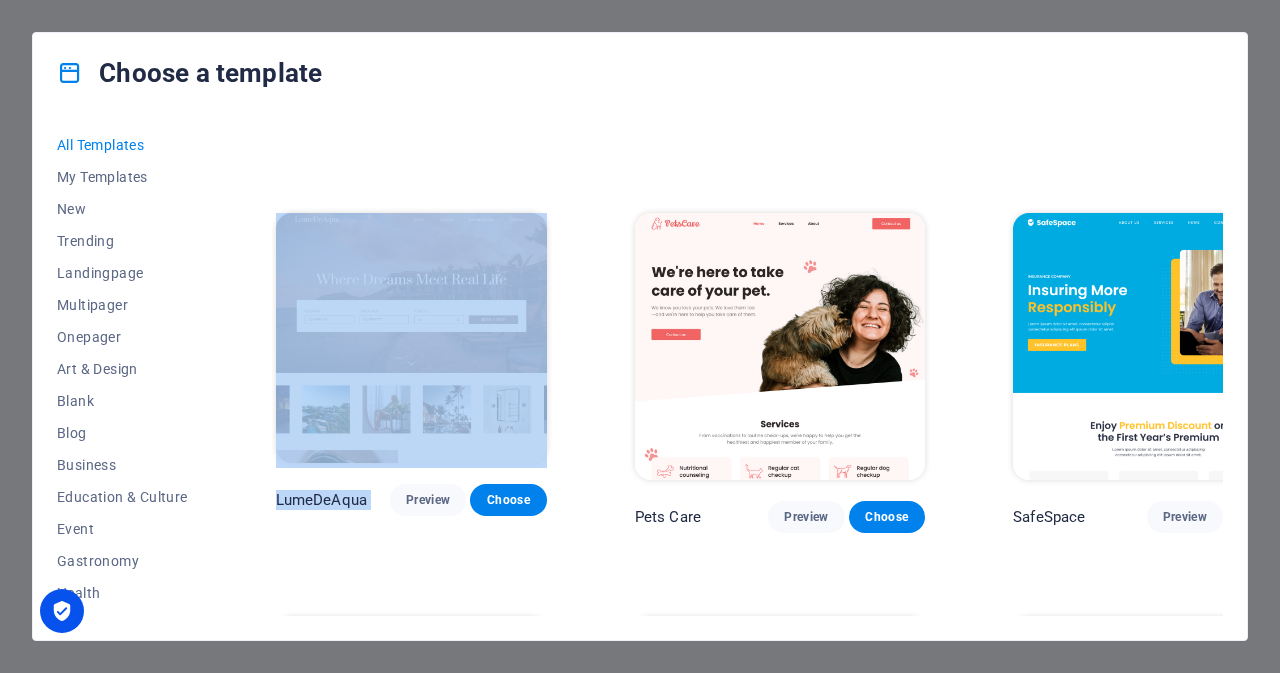 drag, startPoint x: 584, startPoint y: 285, endPoint x: 651, endPoint y: 169, distance: 133.95895 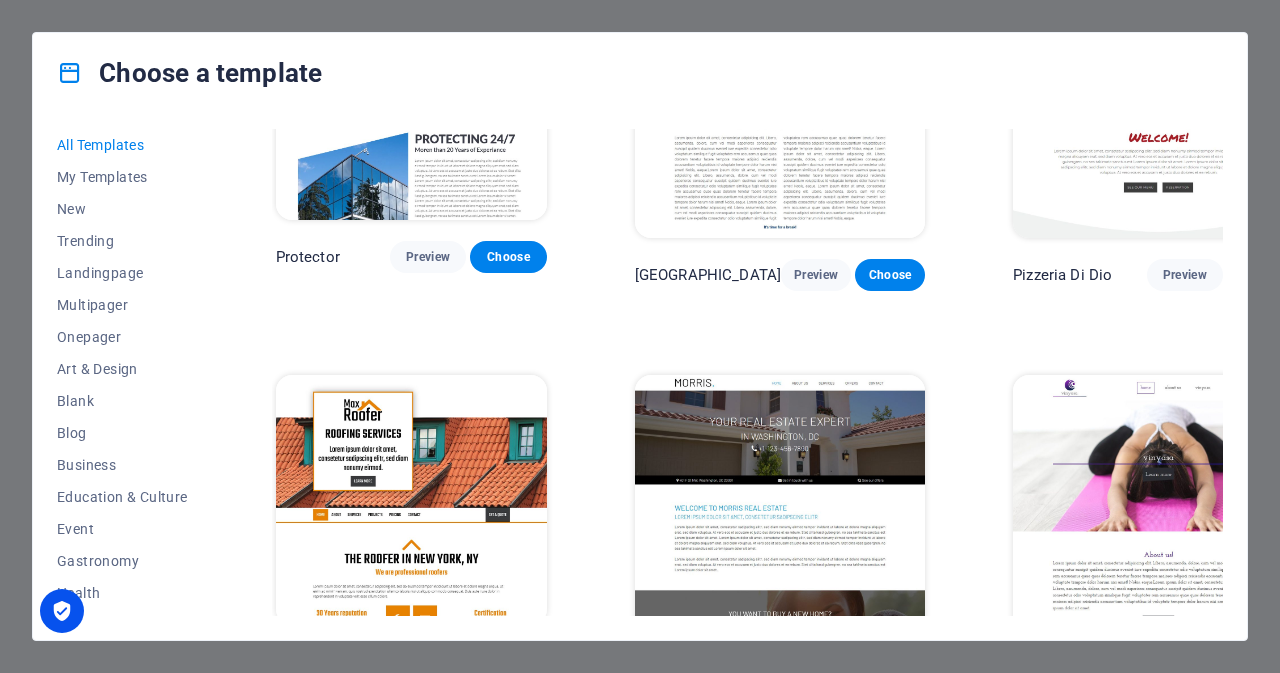 scroll, scrollTop: 7942, scrollLeft: 0, axis: vertical 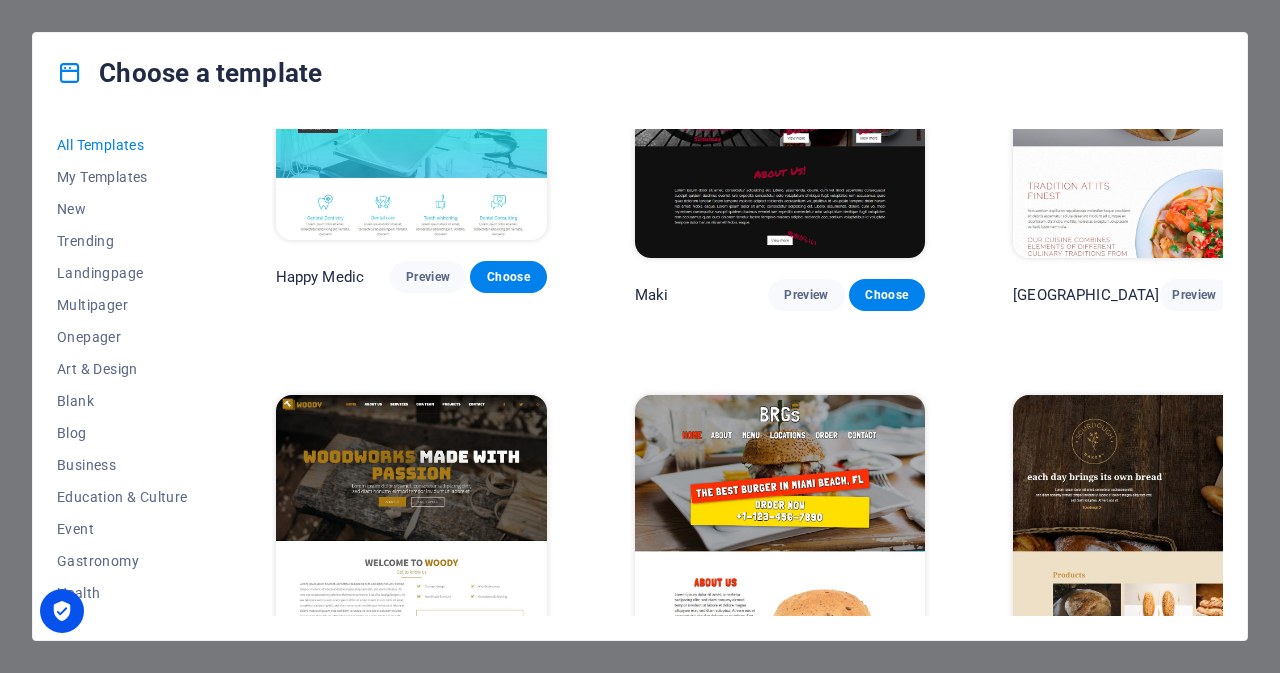 click on "Preview" at bounding box center (1185, 1104) 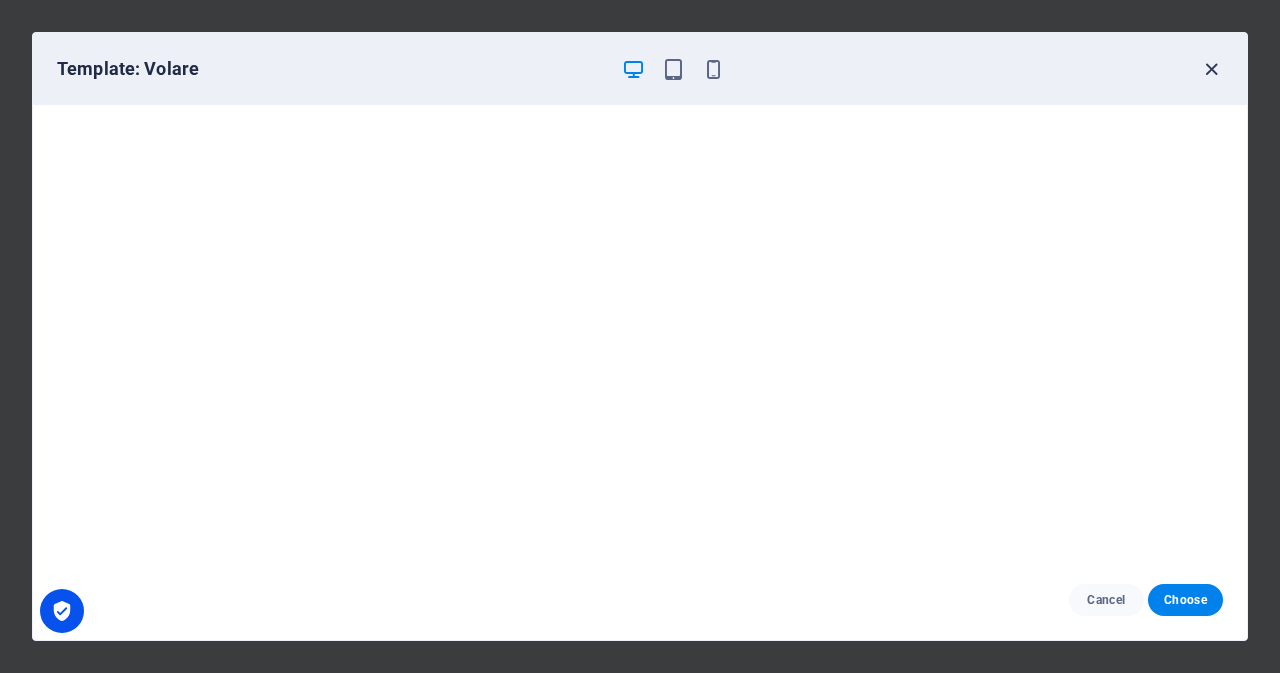 click at bounding box center (1211, 69) 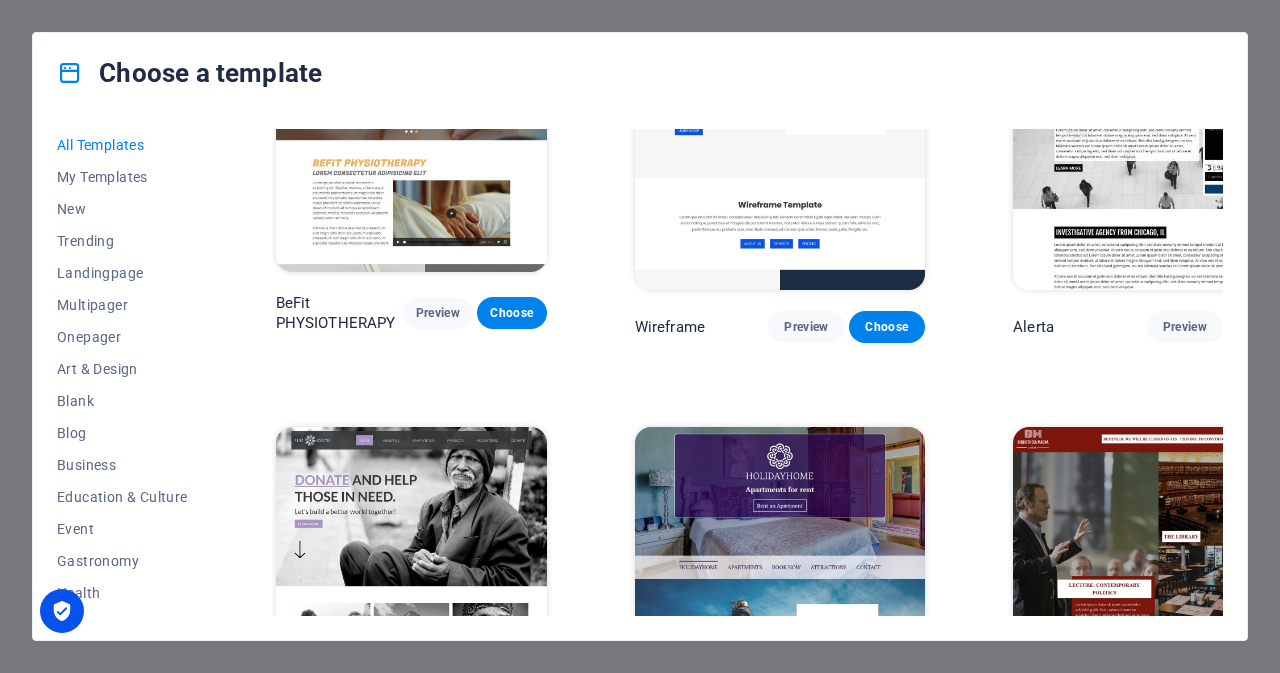 scroll, scrollTop: 9885, scrollLeft: 0, axis: vertical 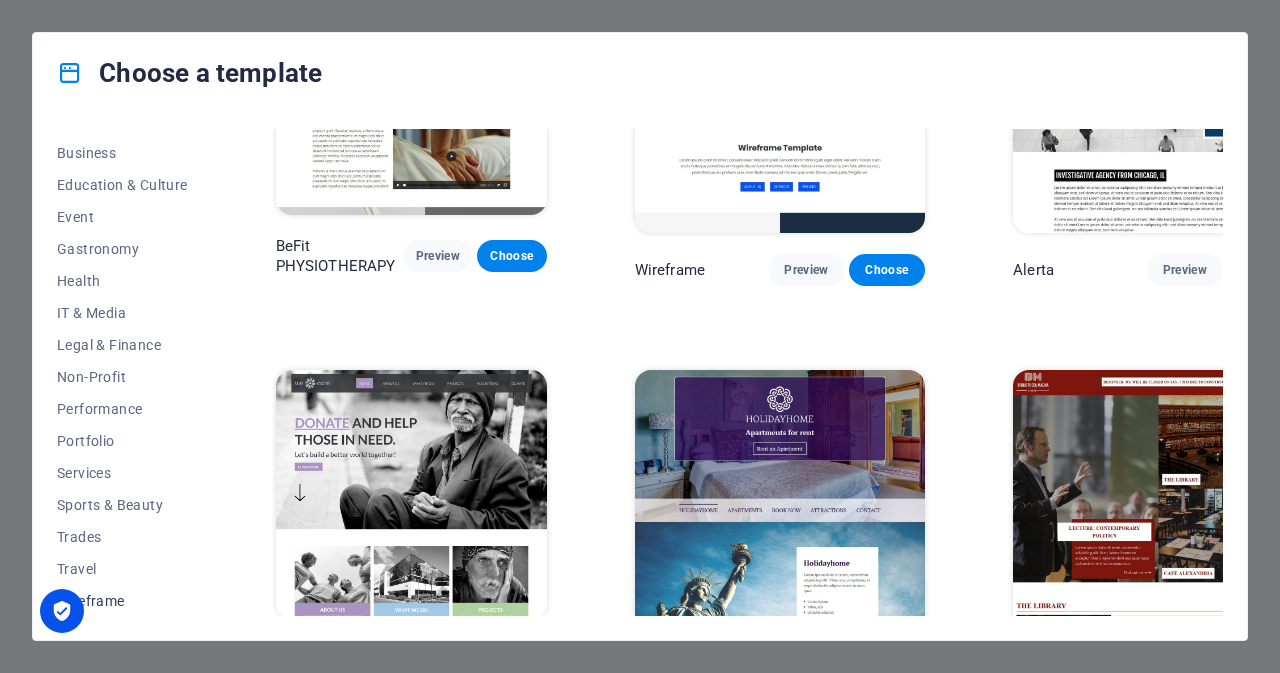 click on "Wireframe" at bounding box center [122, 601] 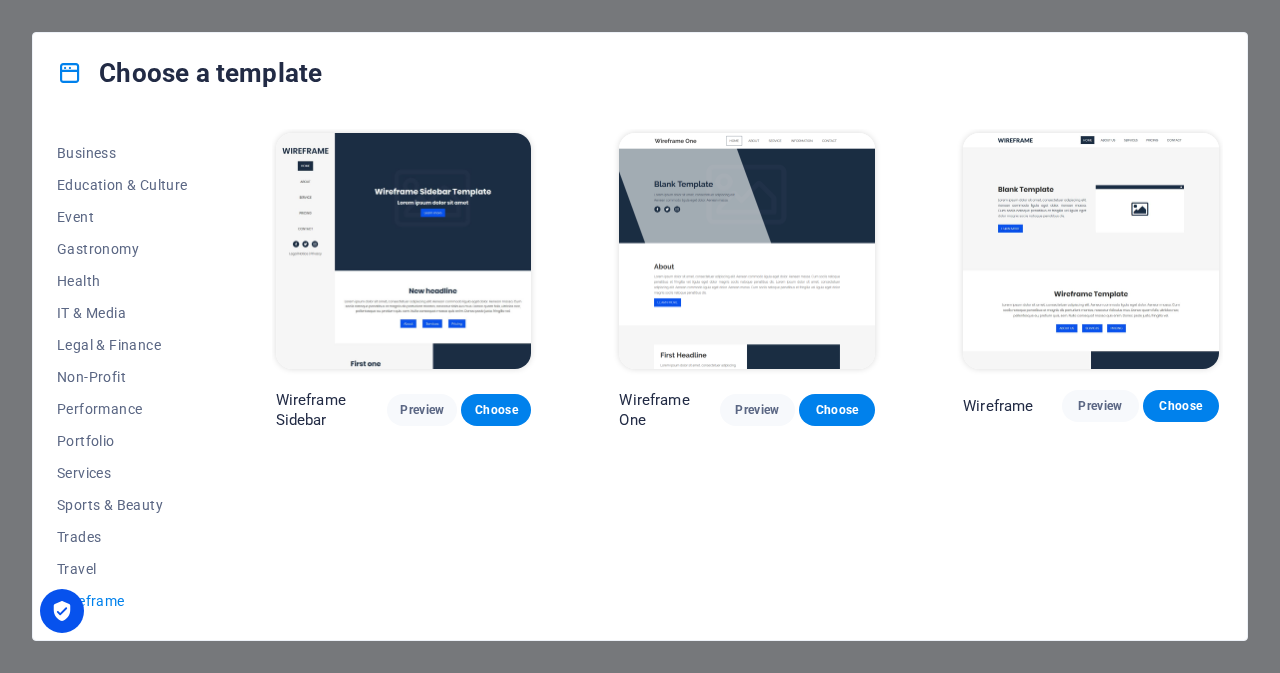 scroll, scrollTop: 0, scrollLeft: 0, axis: both 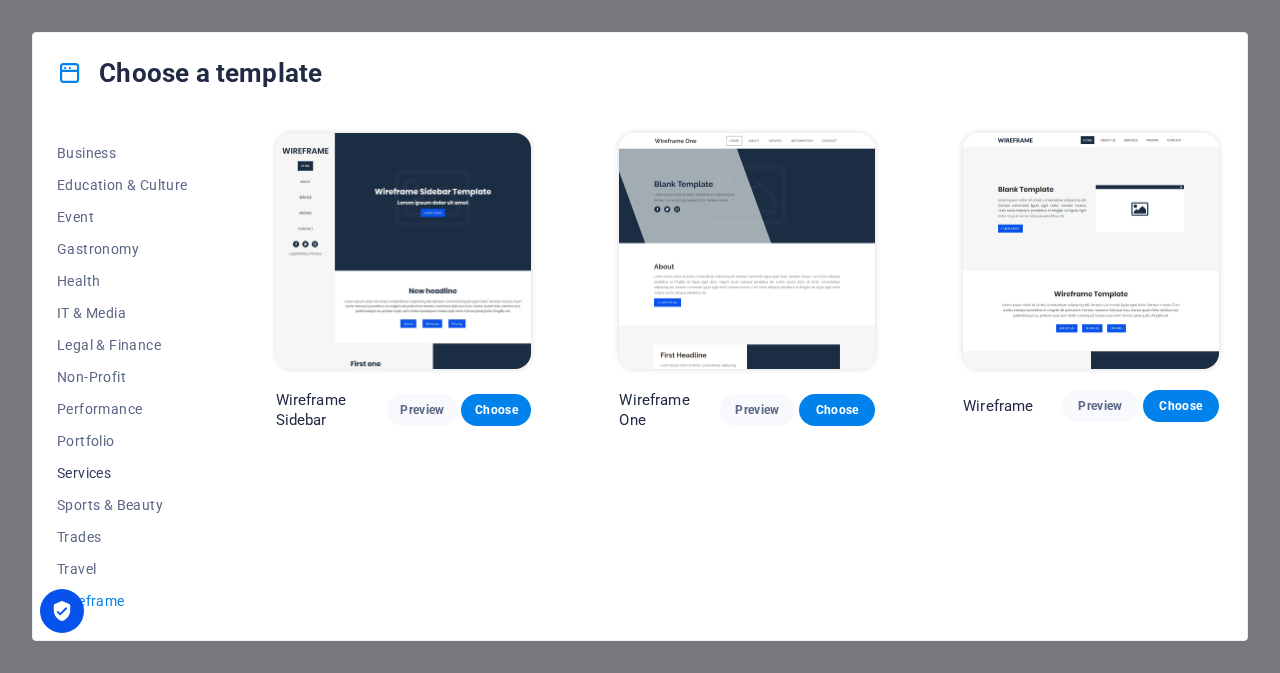 click on "Services" at bounding box center (122, 473) 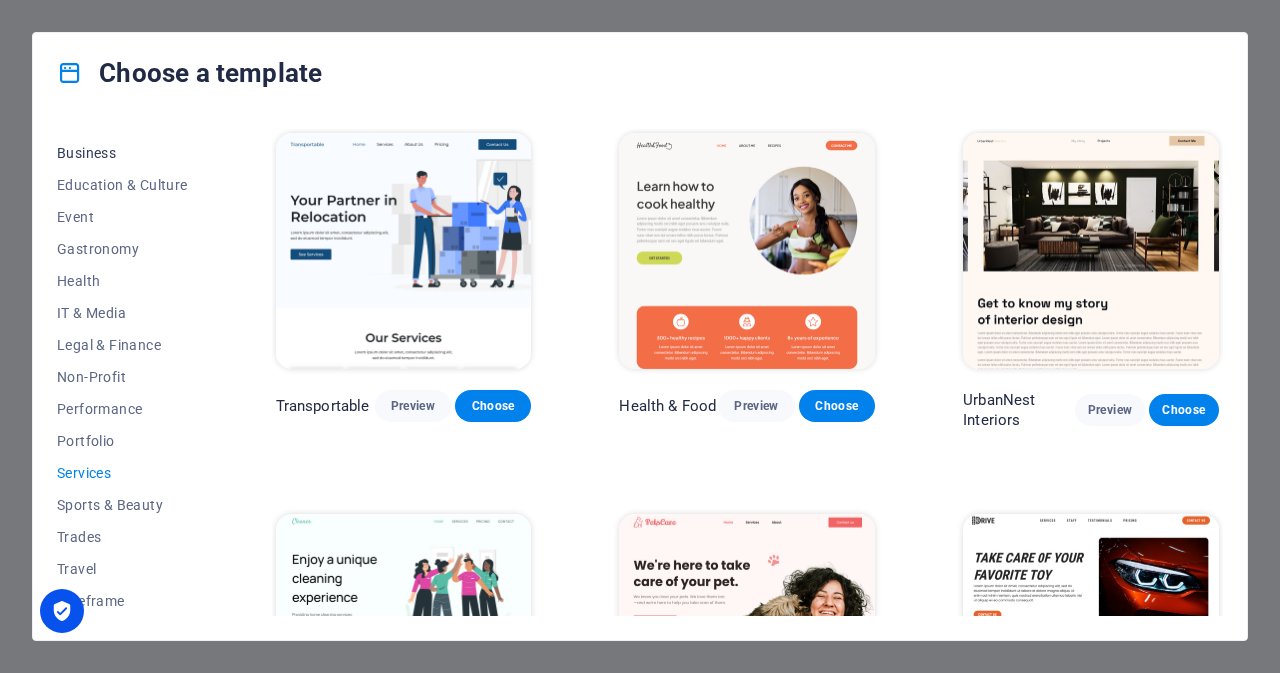 click on "Business" at bounding box center (122, 153) 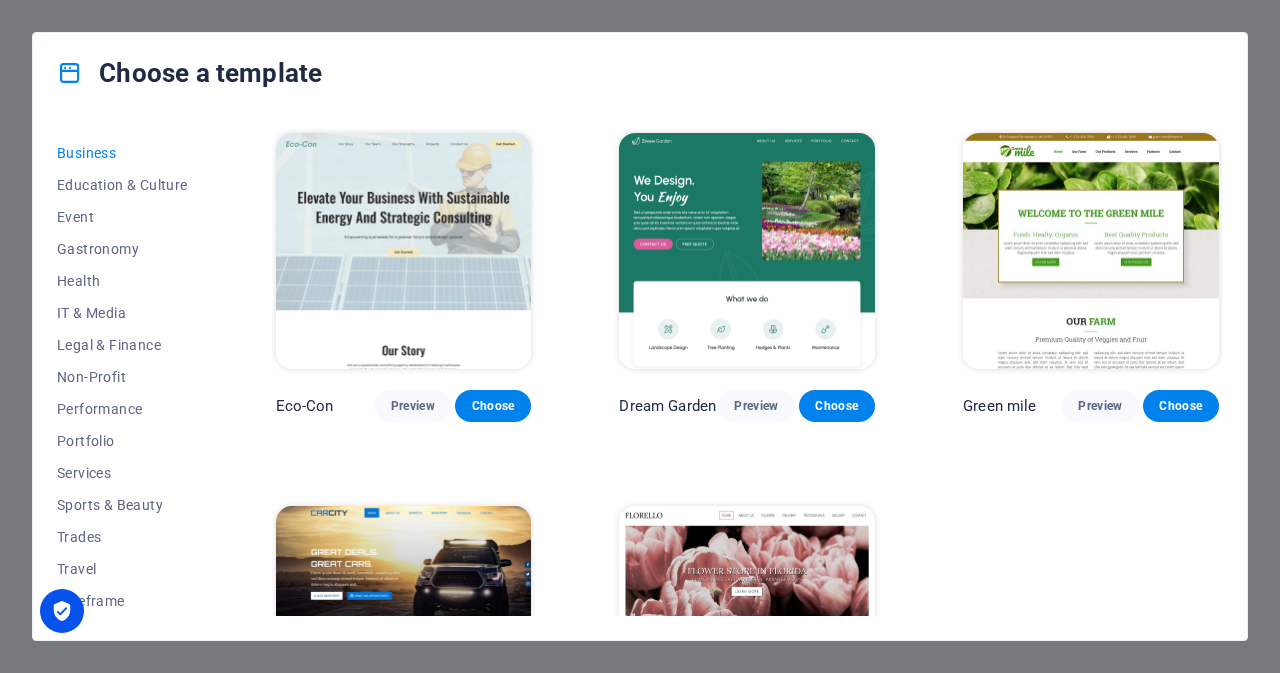 click on "Eco-Con Preview Choose Dream Garden Preview Choose Green mile Preview Choose CarCity Preview Choose [GEOGRAPHIC_DATA] Preview Choose" at bounding box center [747, 461] 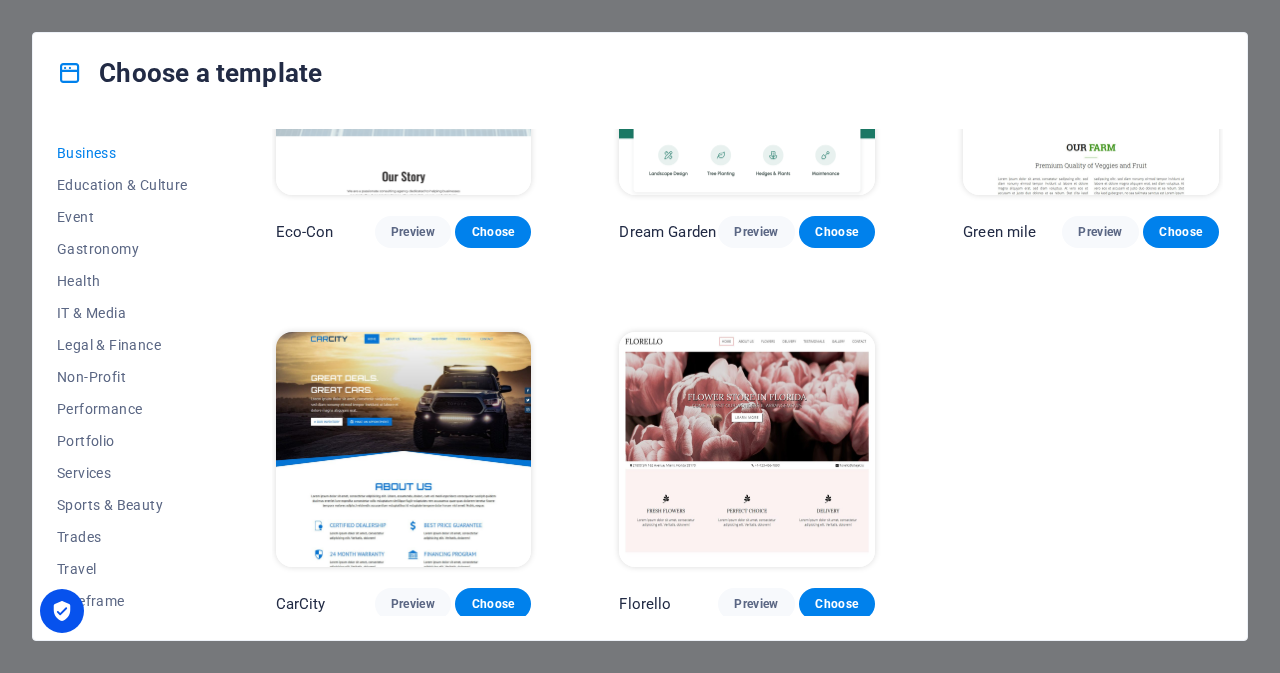 scroll, scrollTop: 180, scrollLeft: 0, axis: vertical 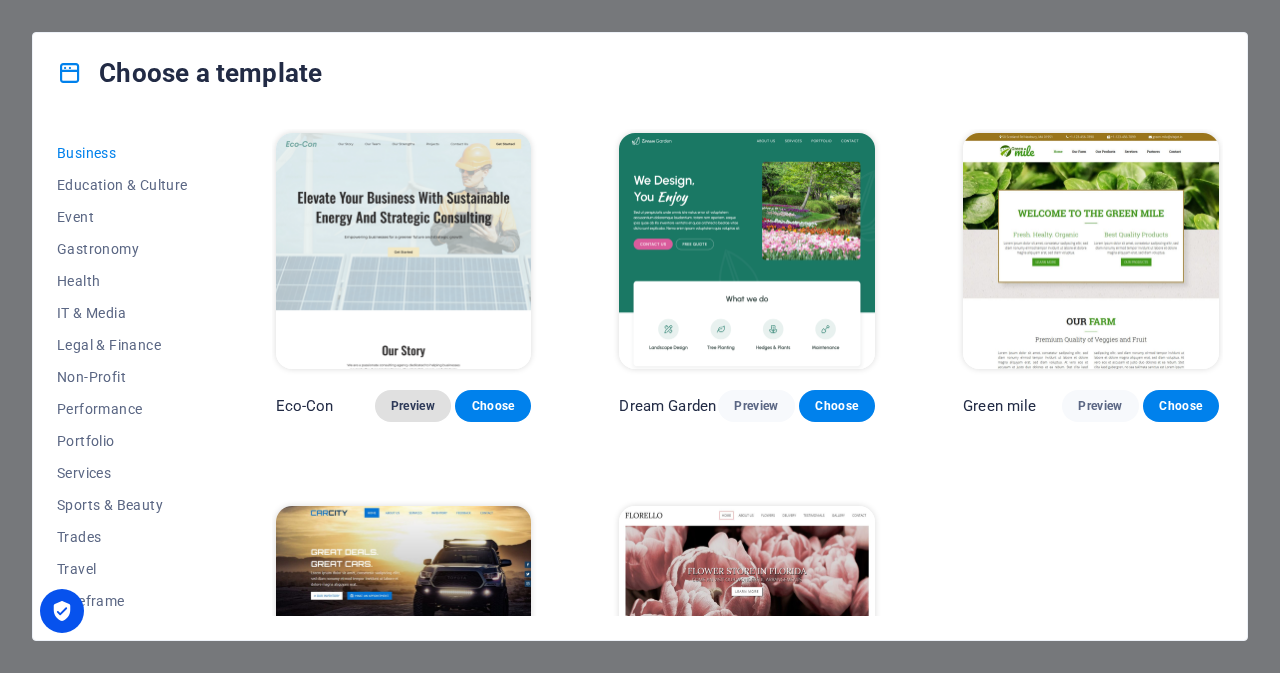 click on "Preview" at bounding box center (413, 406) 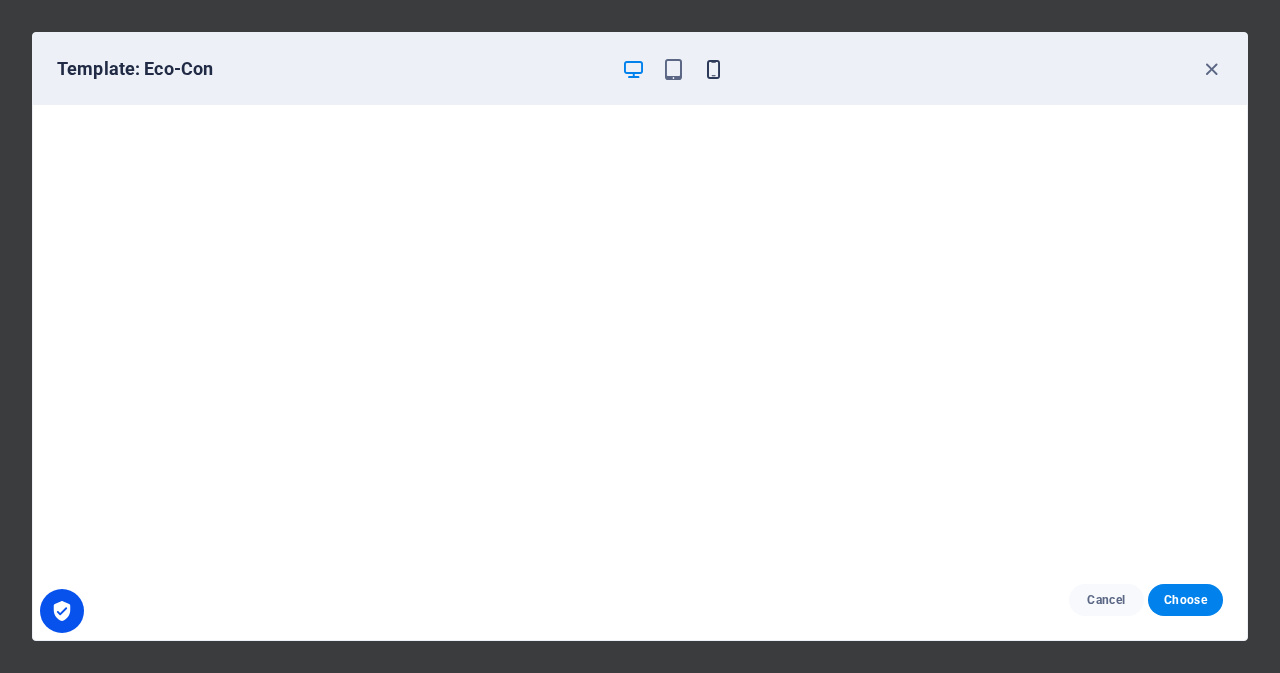 click at bounding box center (713, 69) 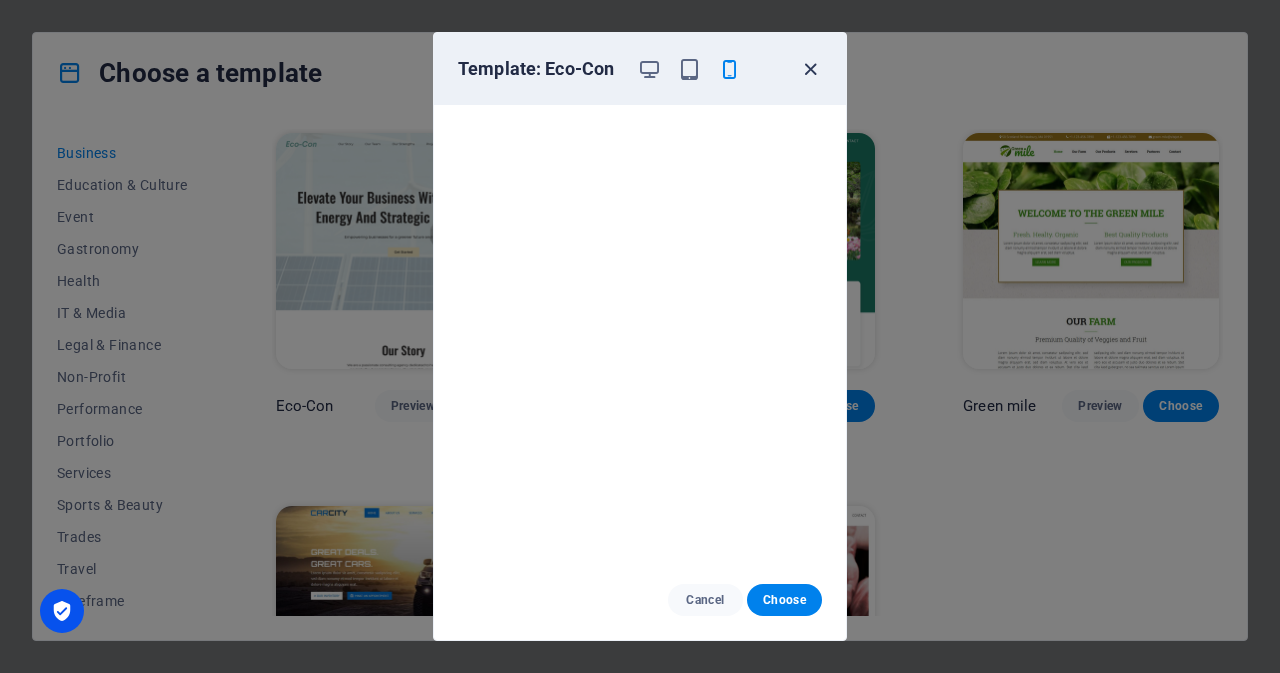 click at bounding box center [810, 69] 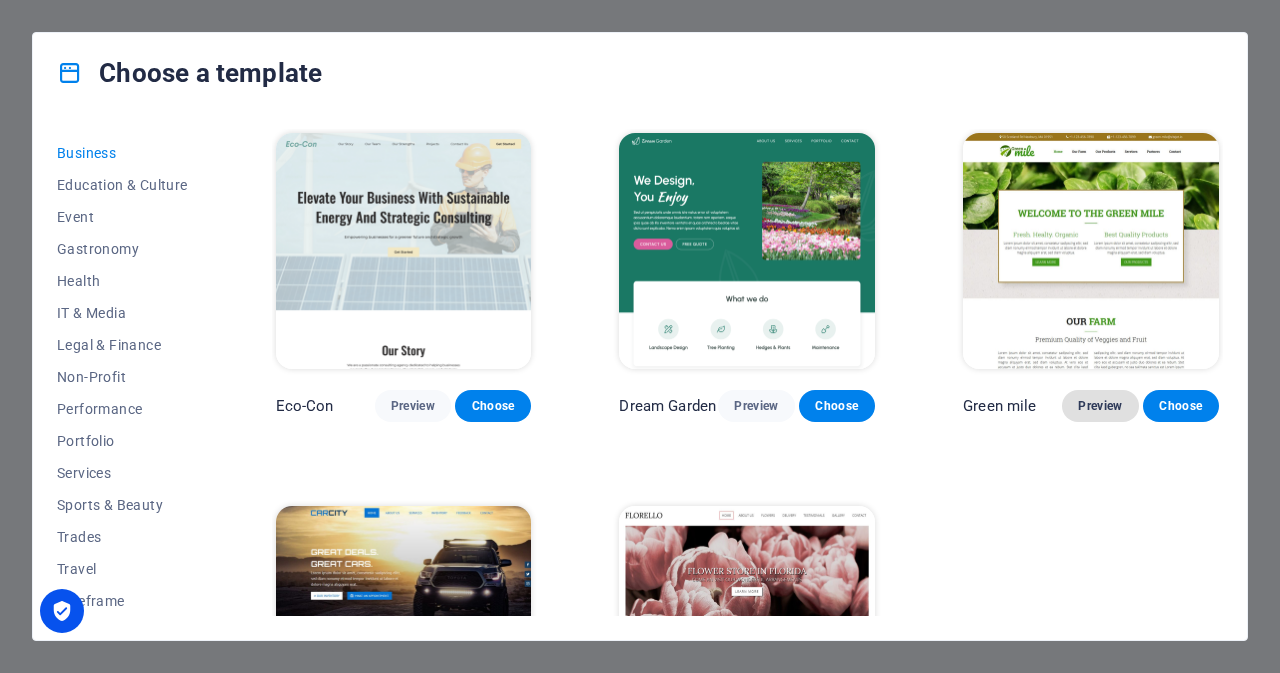 click on "Preview" at bounding box center [1100, 406] 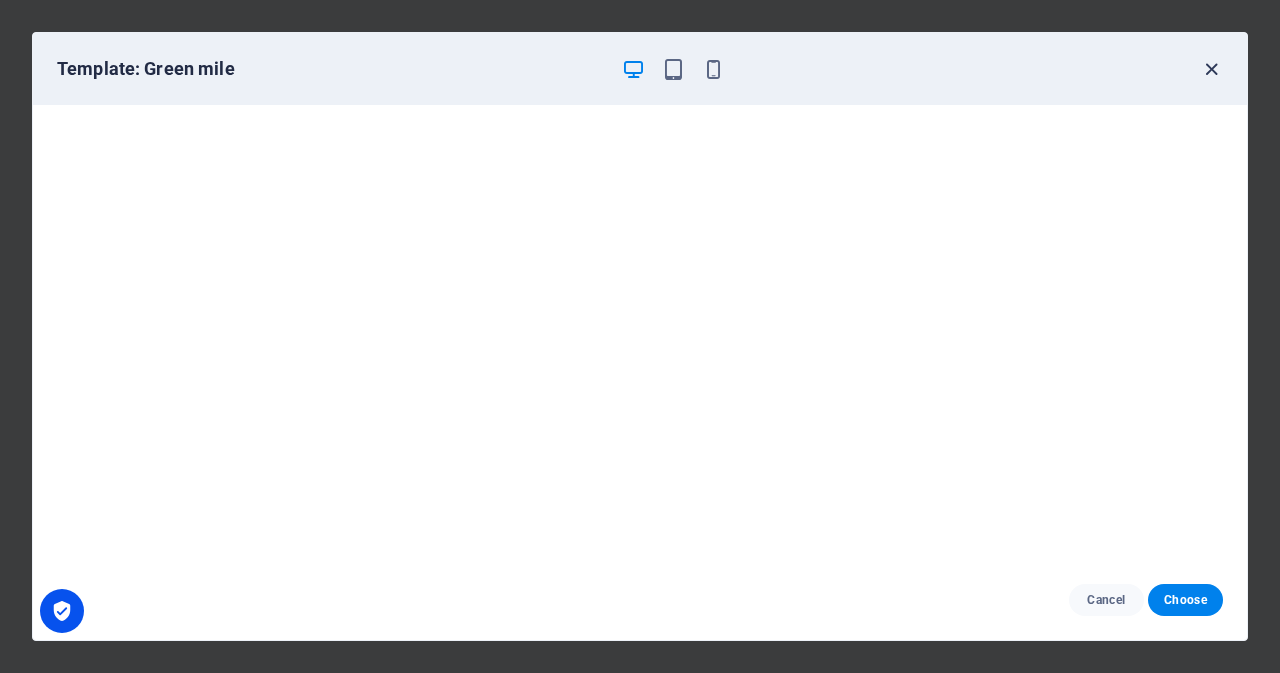 click at bounding box center (1211, 69) 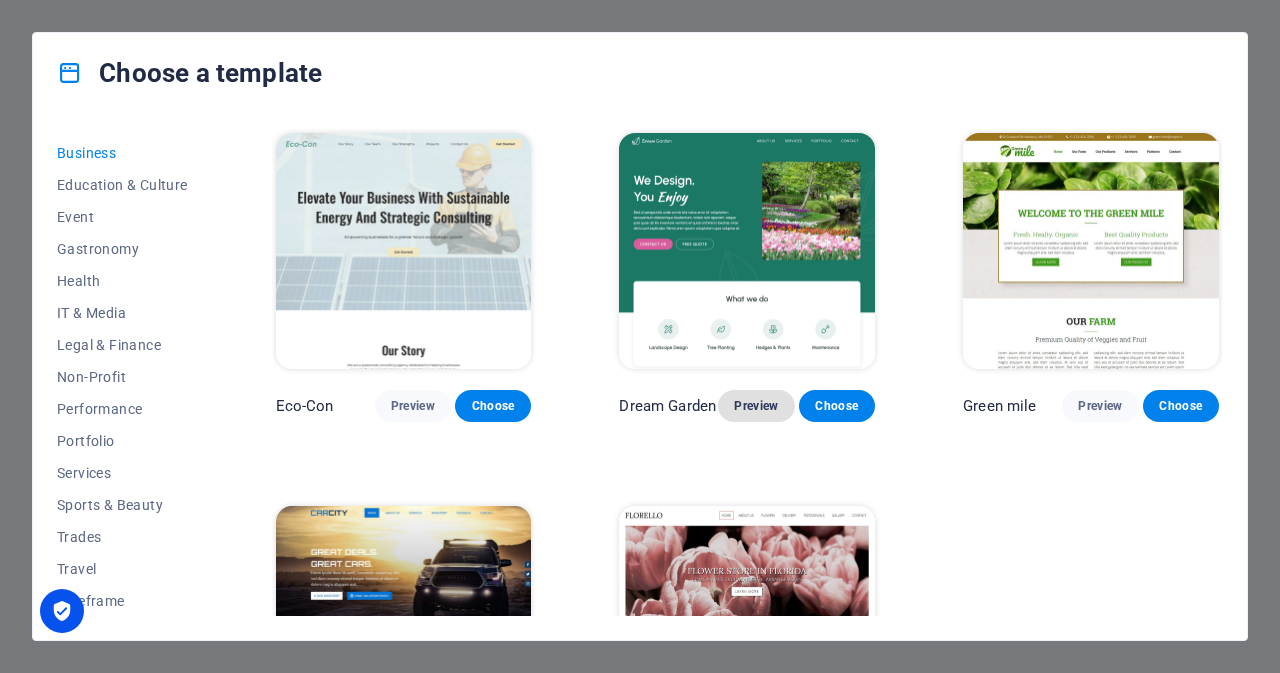 click on "Preview" at bounding box center [756, 406] 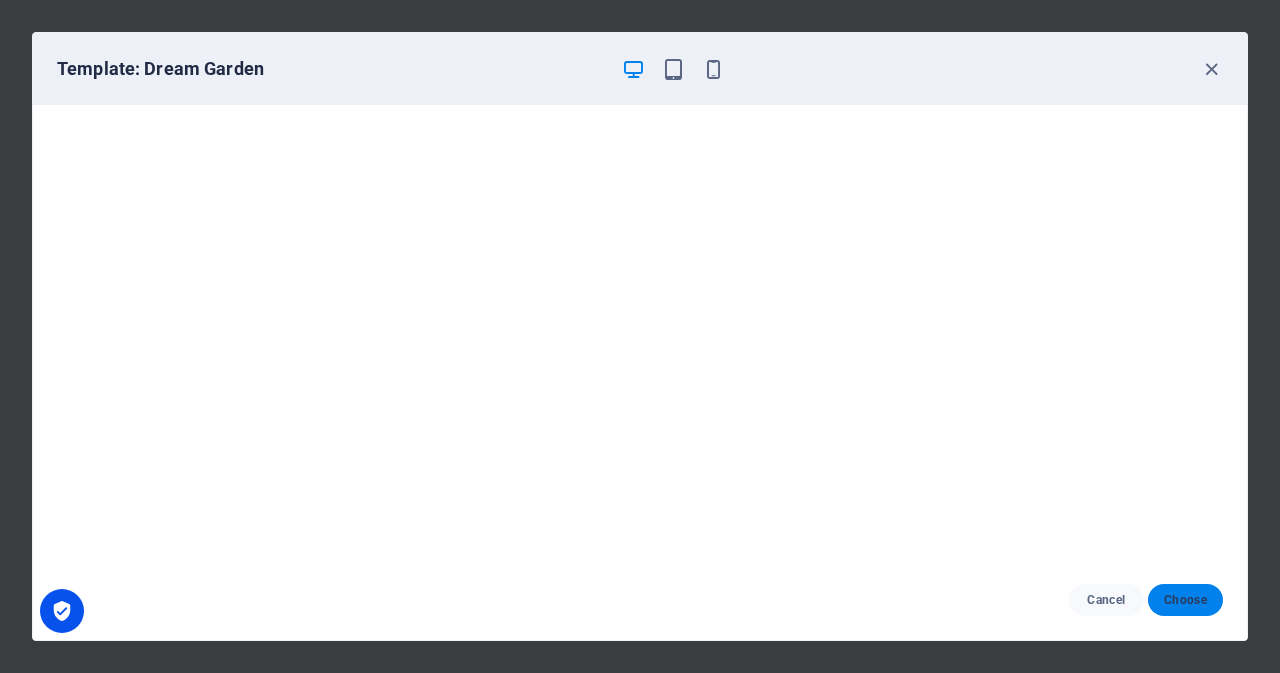 click on "Choose" at bounding box center (1185, 600) 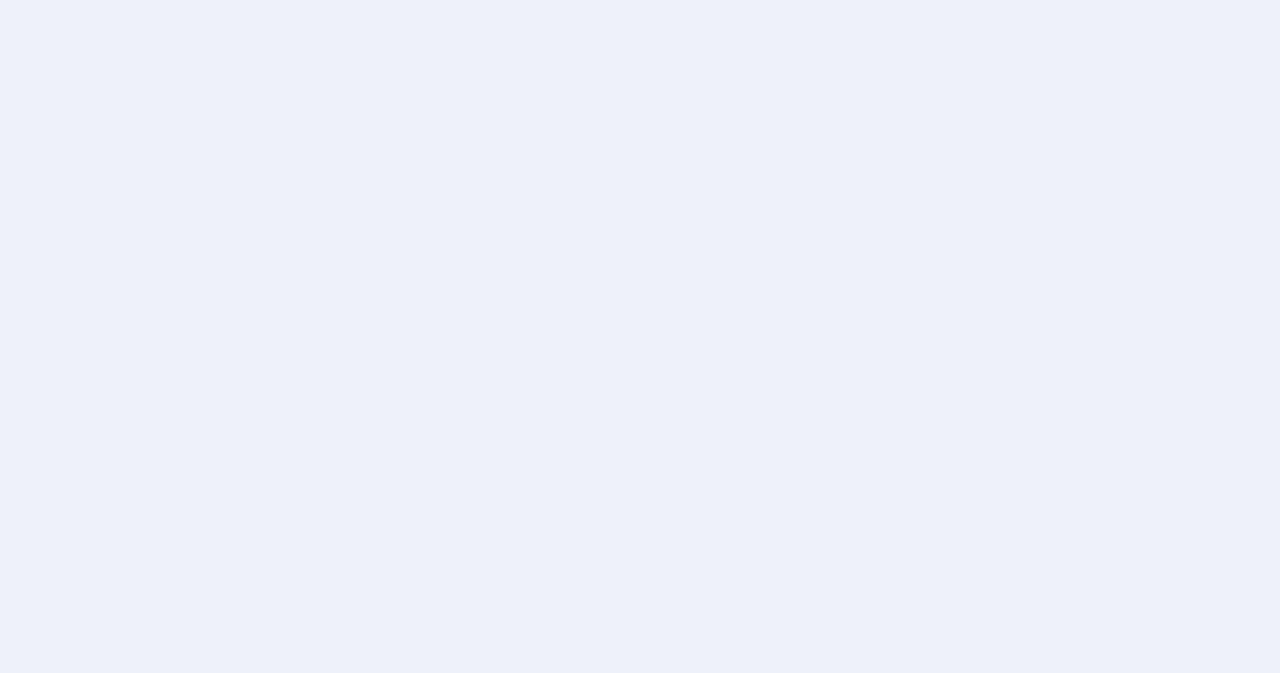 scroll, scrollTop: 0, scrollLeft: 0, axis: both 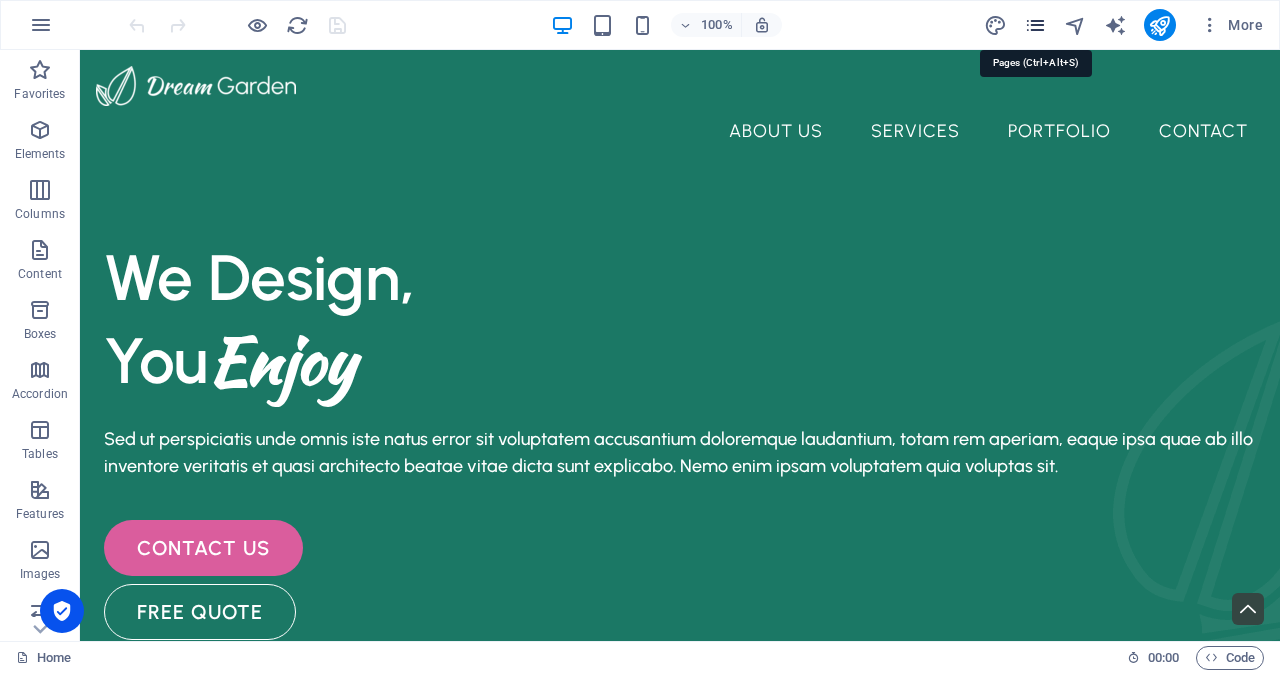 click at bounding box center (1035, 25) 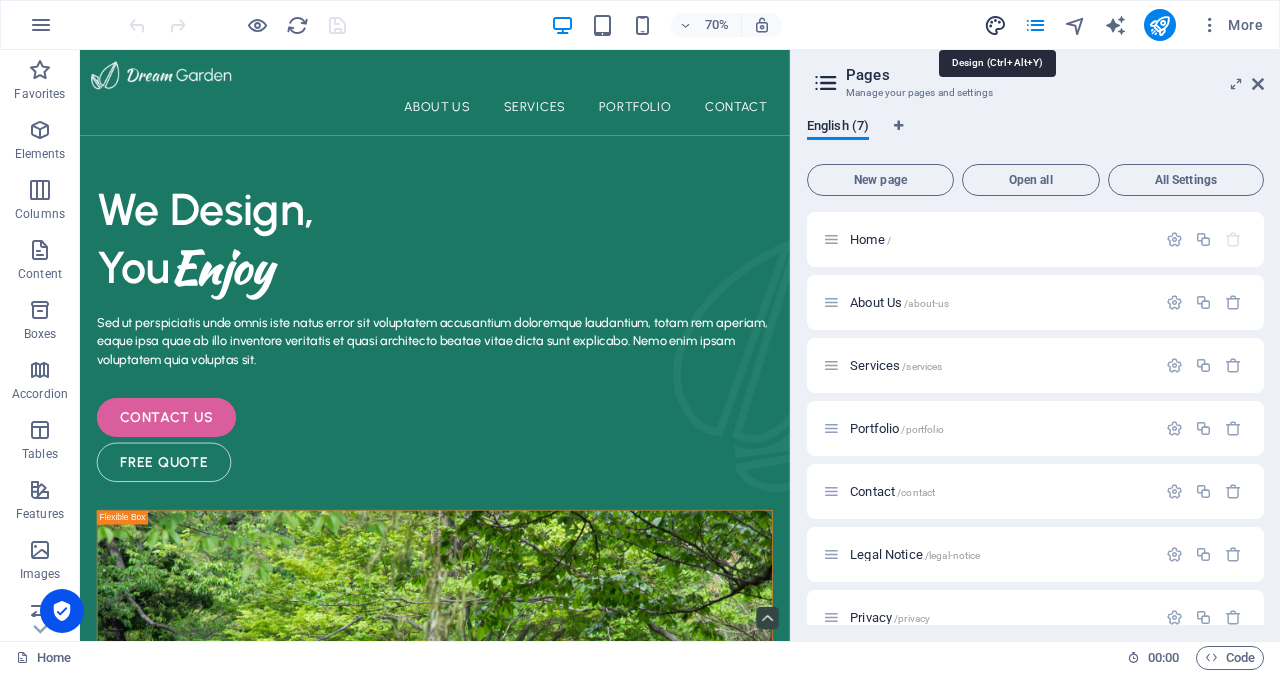 click at bounding box center (995, 25) 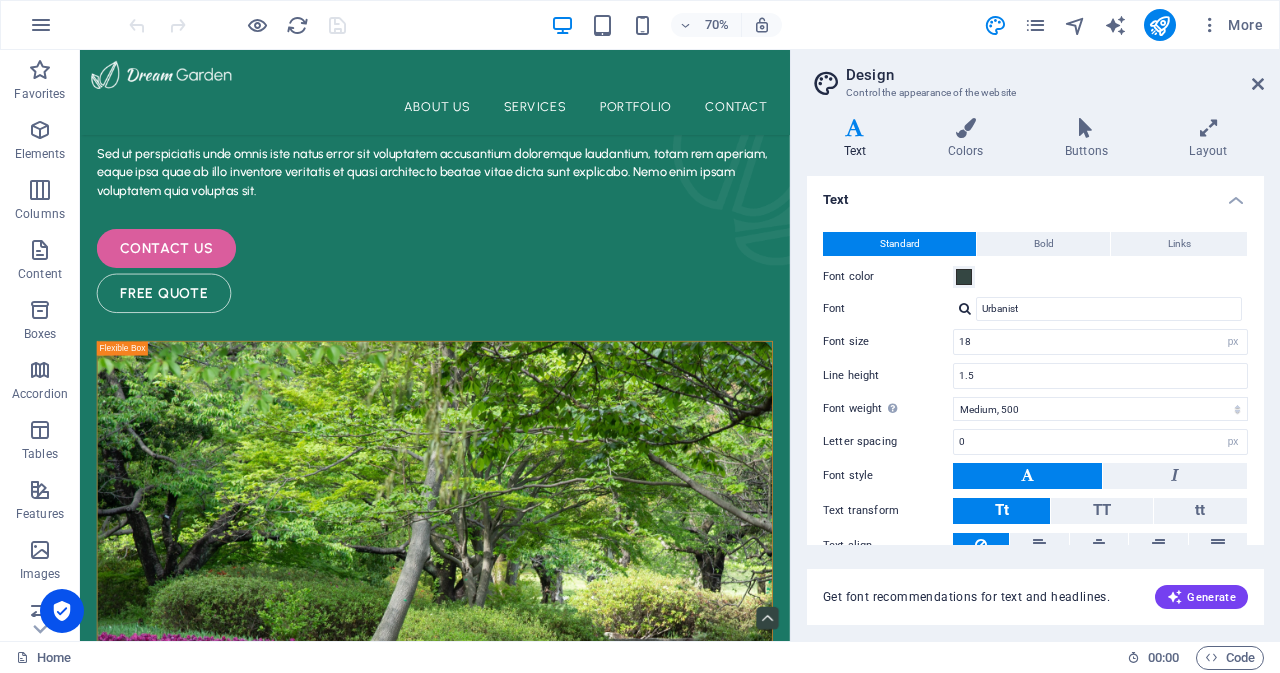 scroll, scrollTop: 0, scrollLeft: 0, axis: both 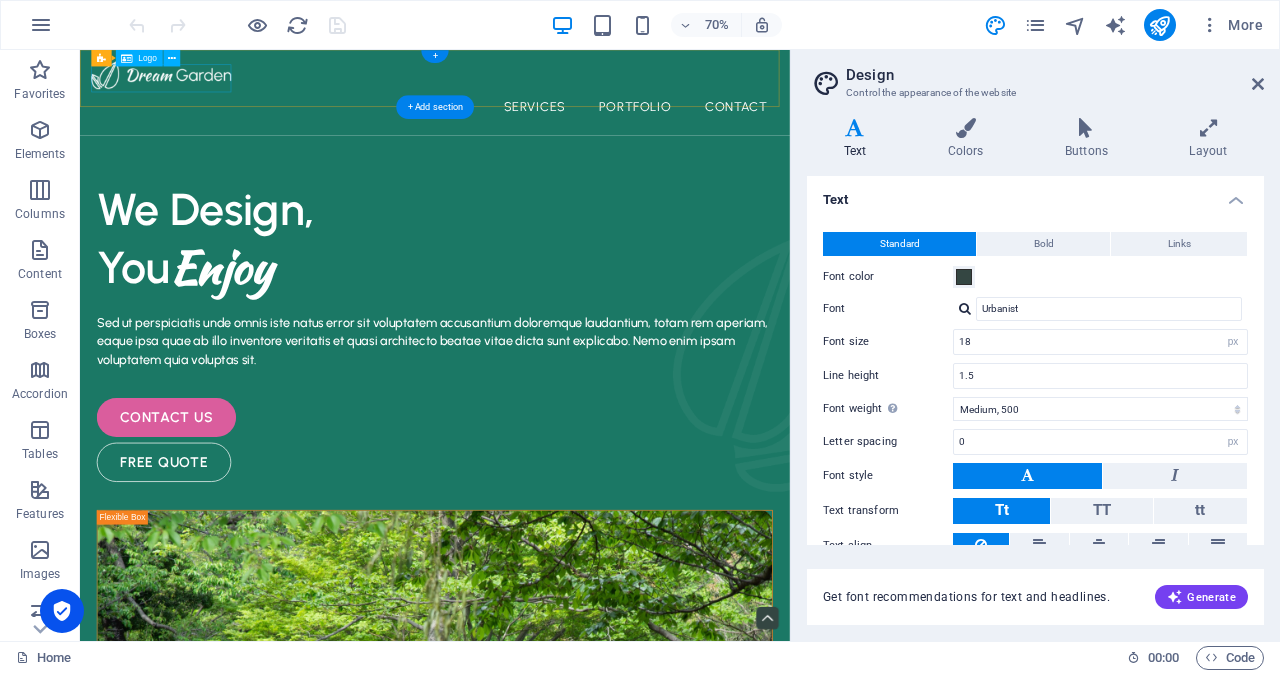 click at bounding box center [587, 86] 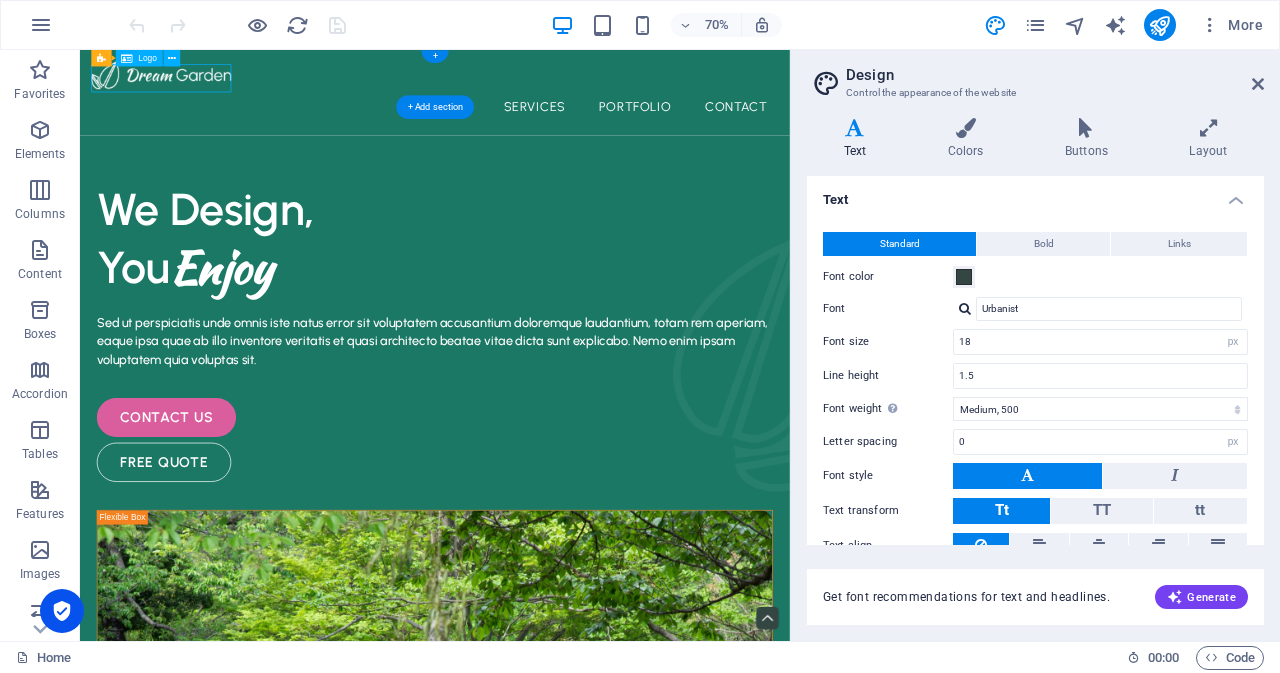 click at bounding box center [587, 86] 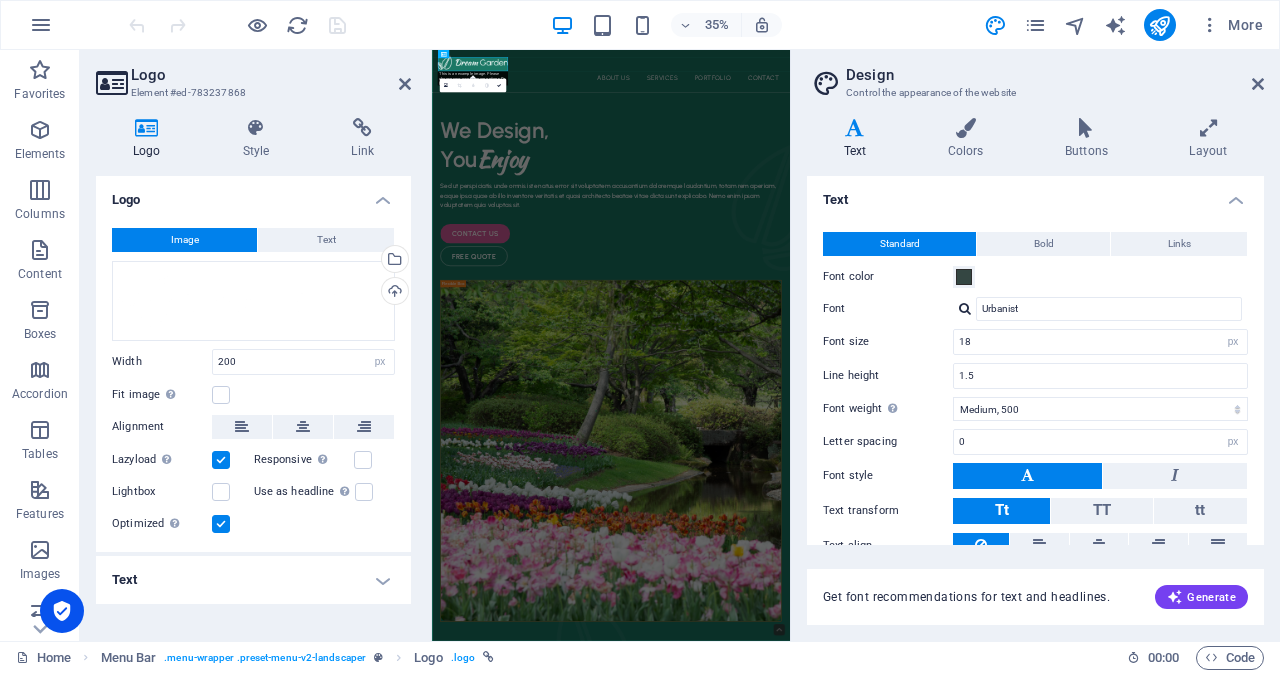 click on "35% More" at bounding box center [698, 25] 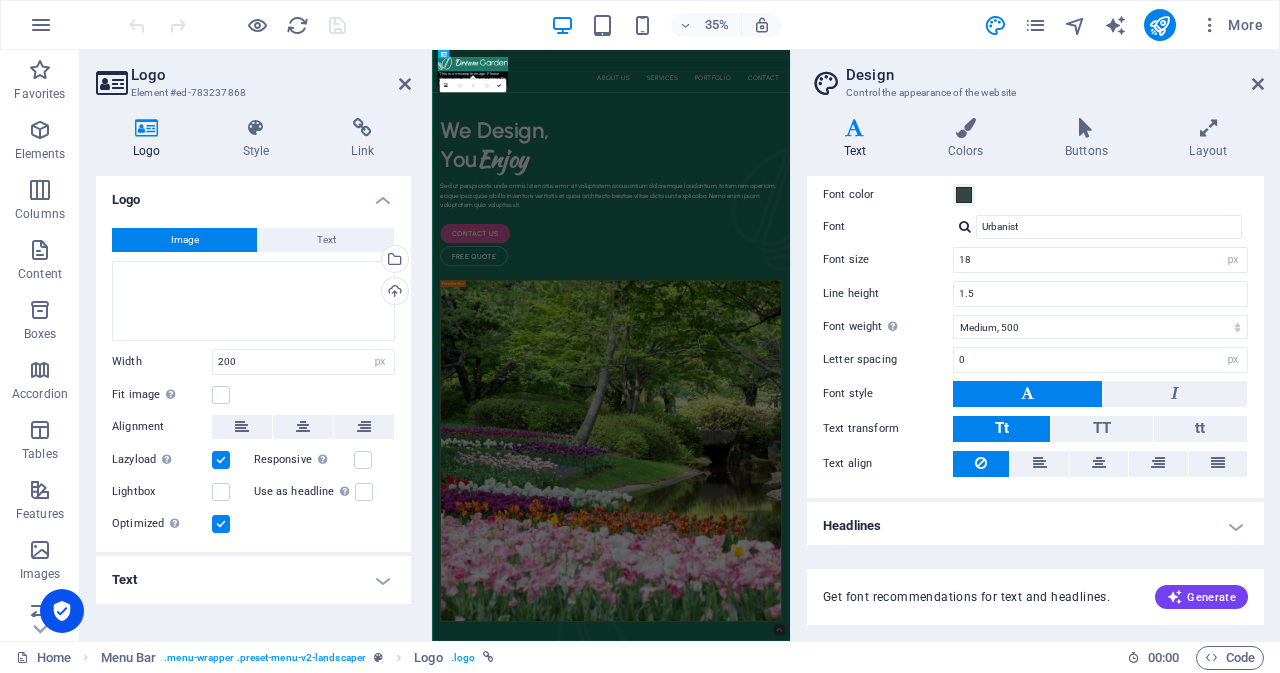 scroll, scrollTop: 0, scrollLeft: 0, axis: both 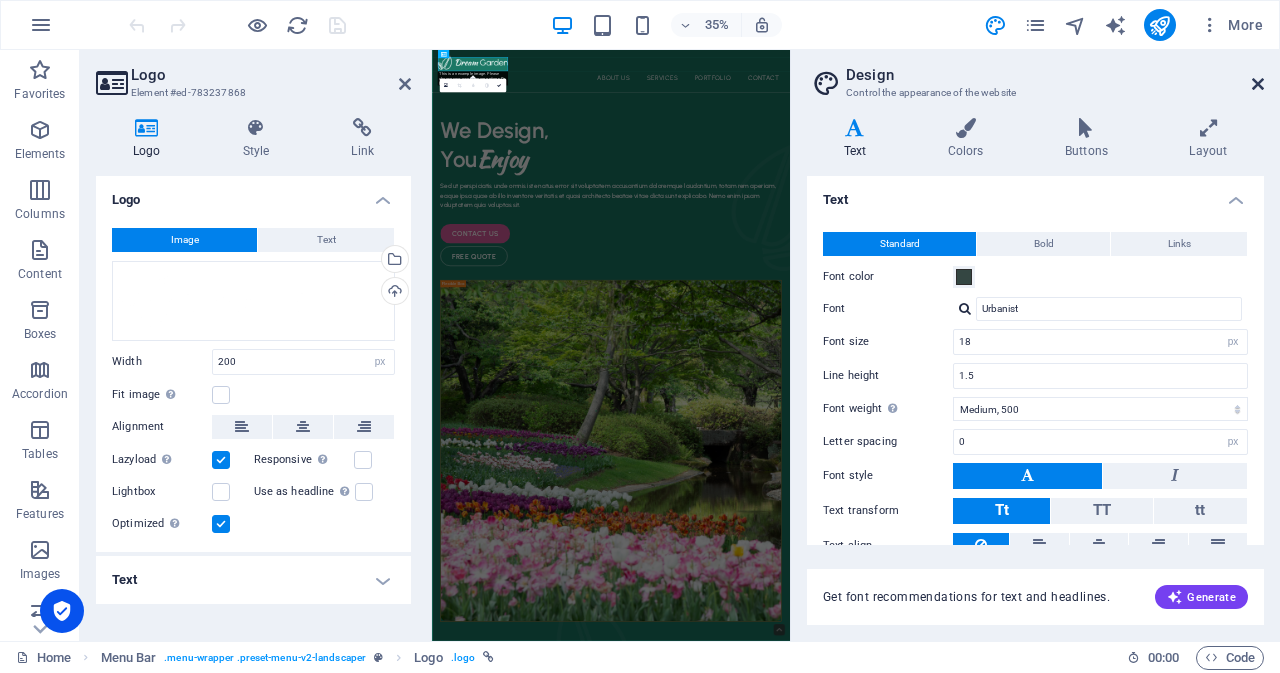 click at bounding box center (1258, 84) 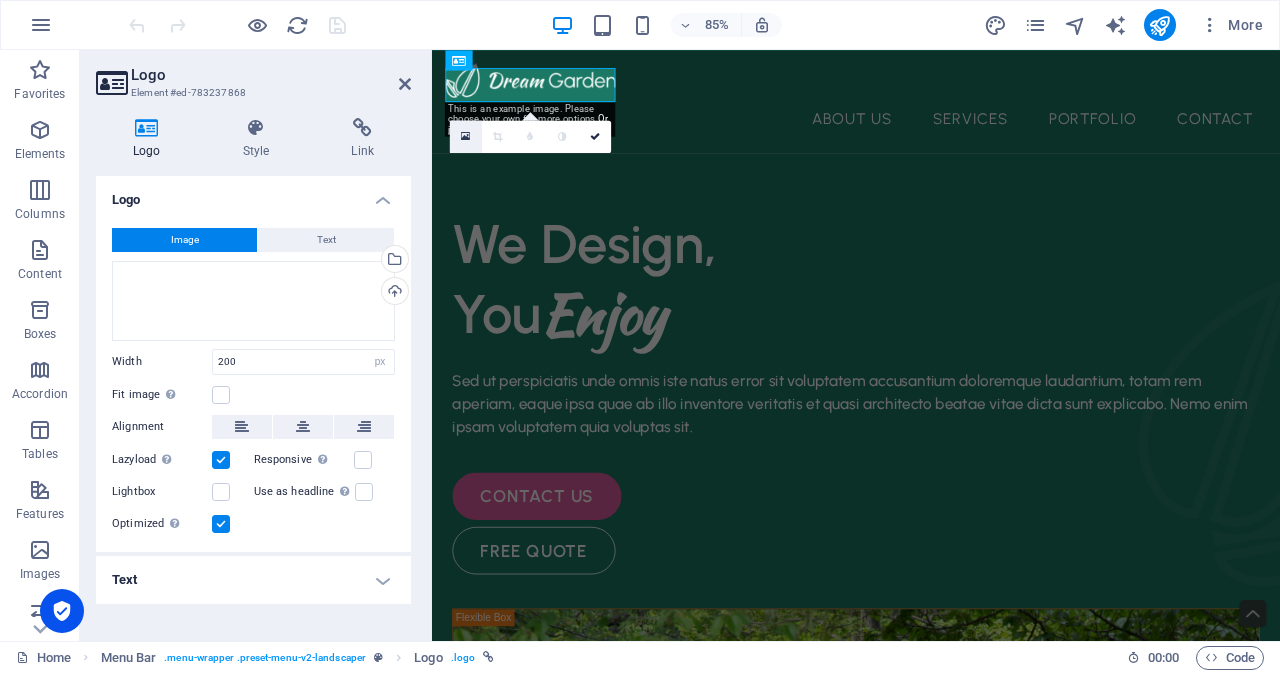 click at bounding box center [465, 137] 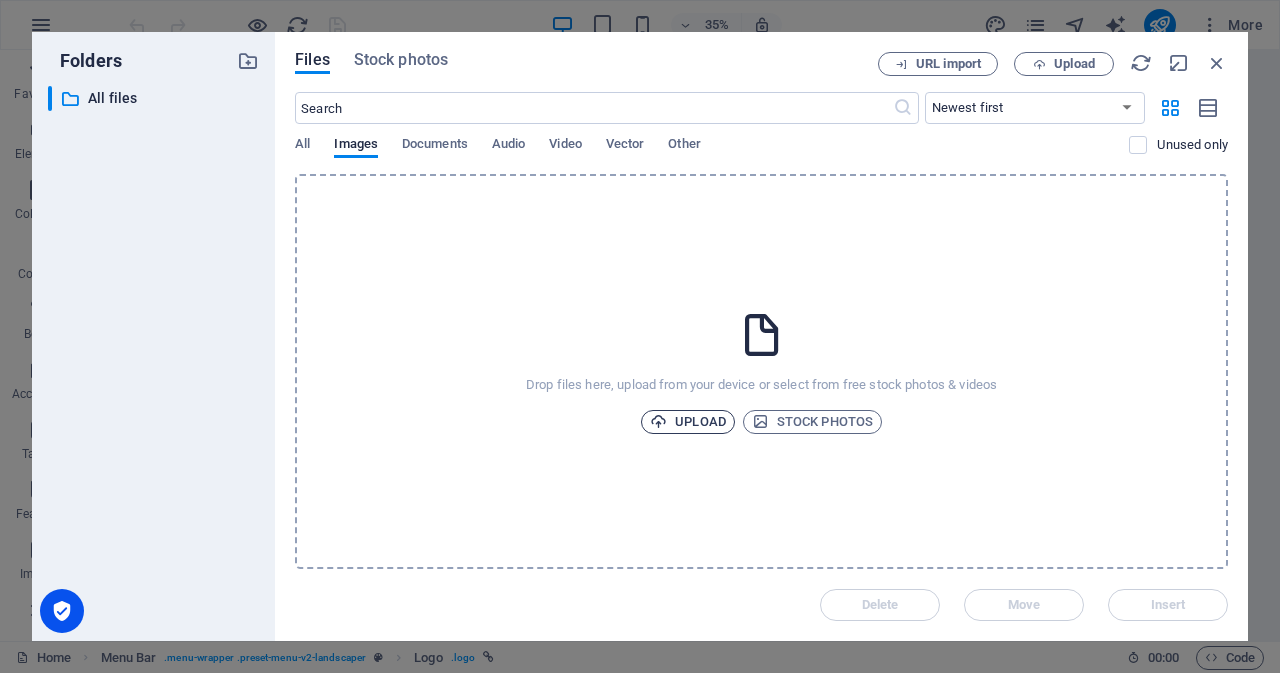 click on "Upload" at bounding box center (688, 422) 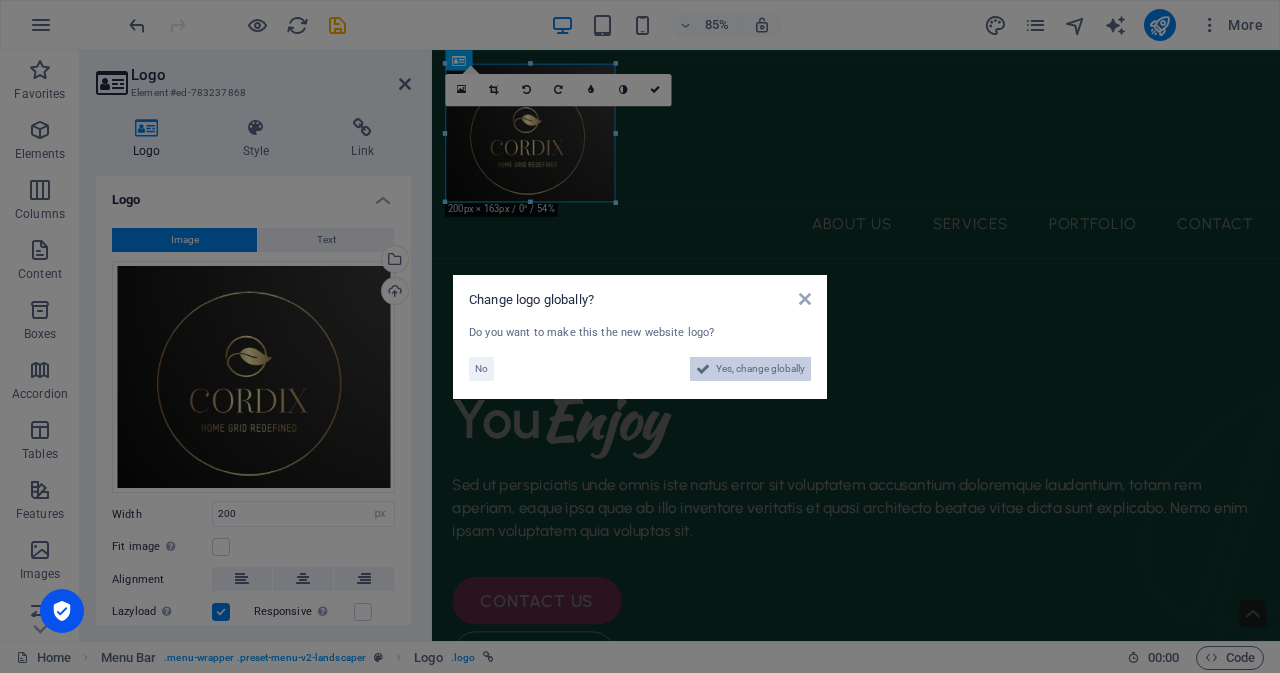 click on "Yes, change globally" at bounding box center (760, 369) 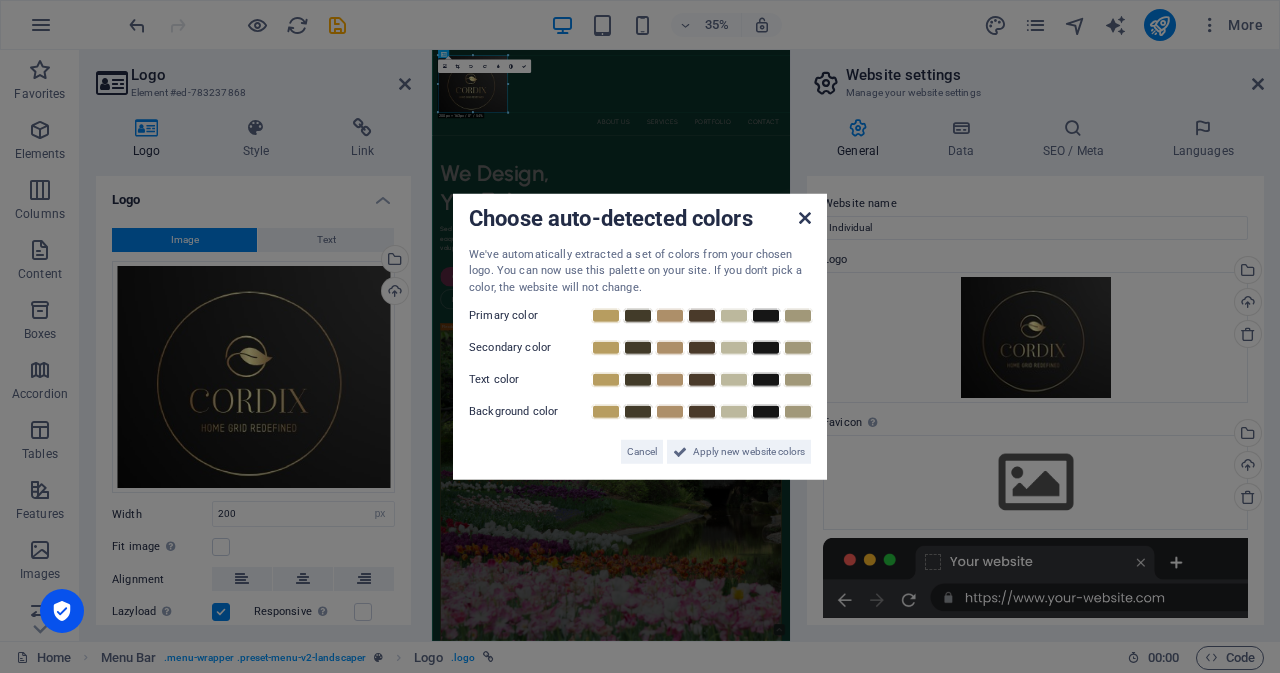 click at bounding box center (805, 217) 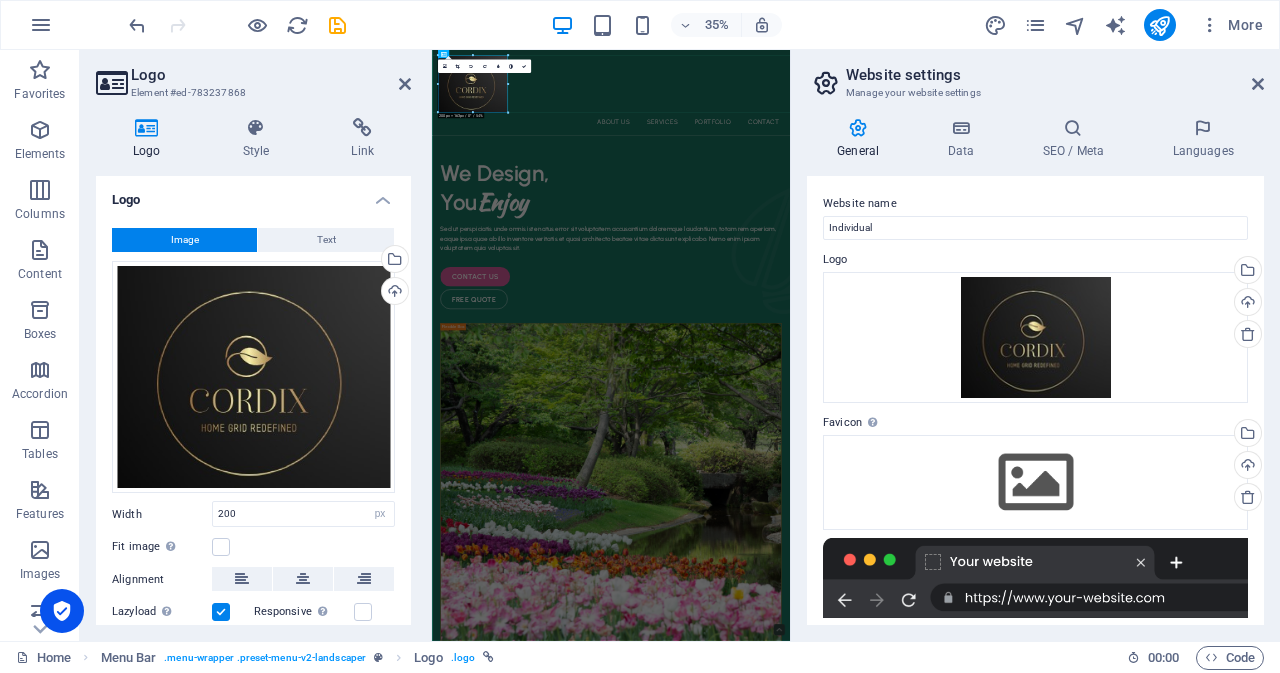 click on "Website settings" at bounding box center (1055, 75) 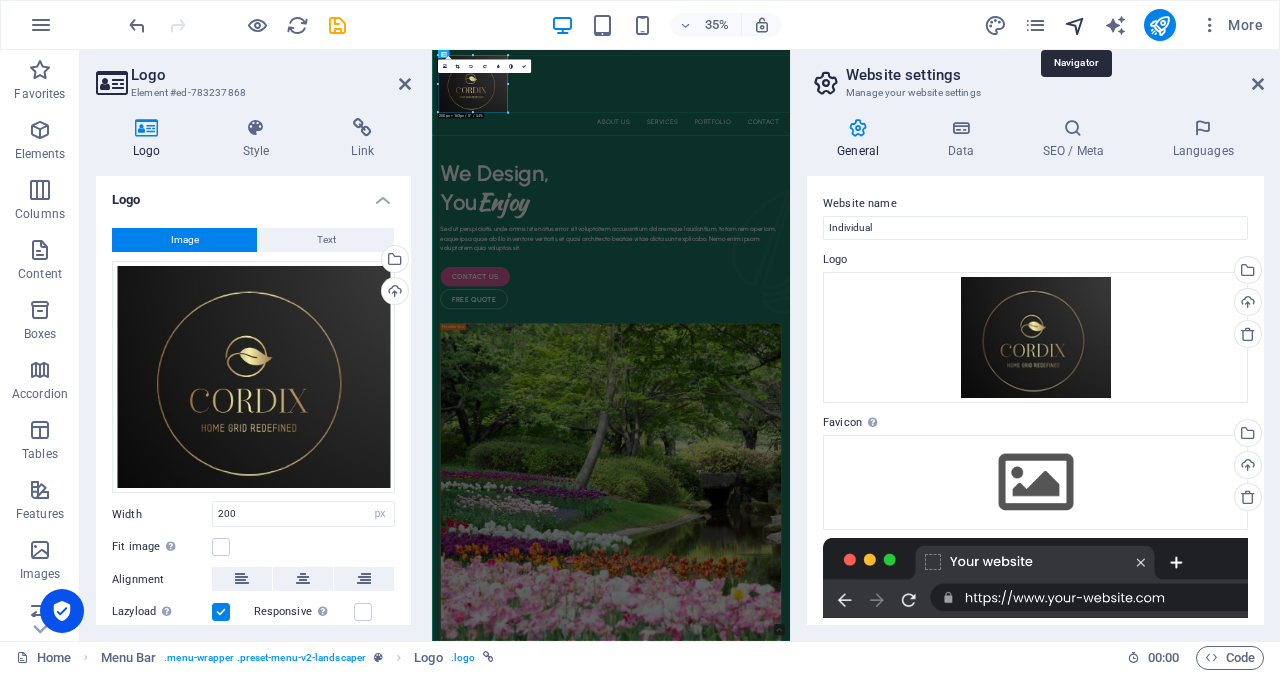 click at bounding box center (1075, 25) 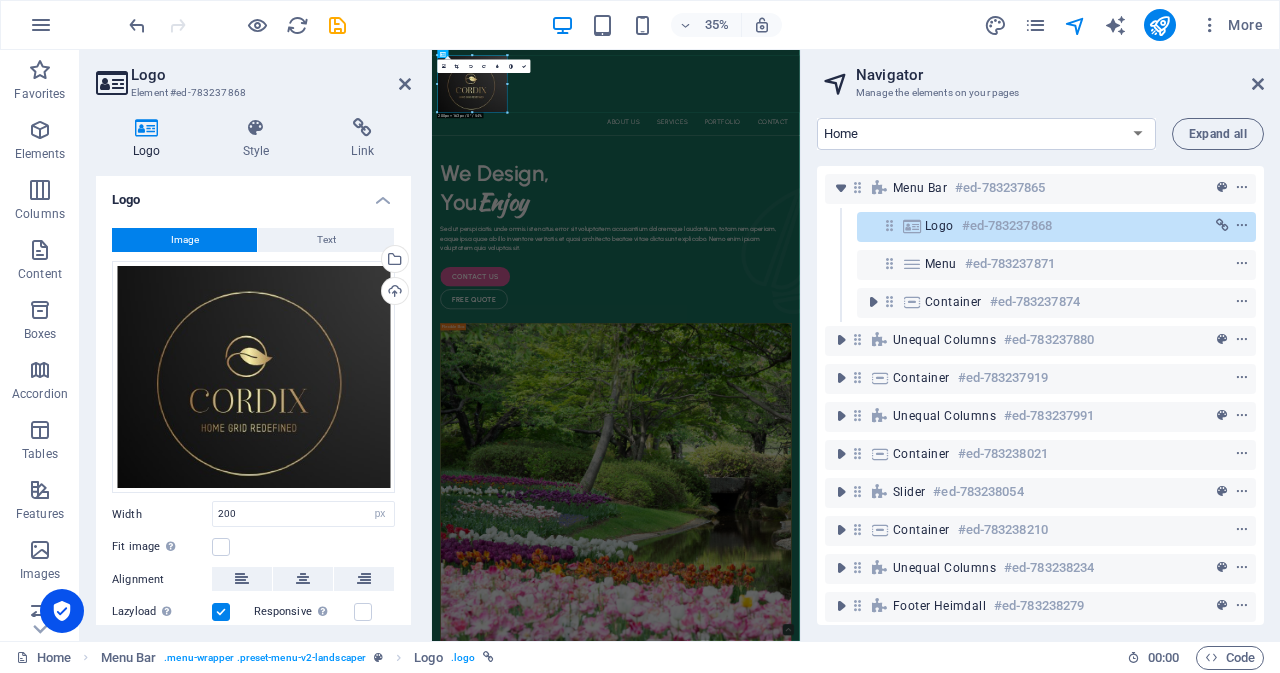 click on "35% More" at bounding box center [698, 25] 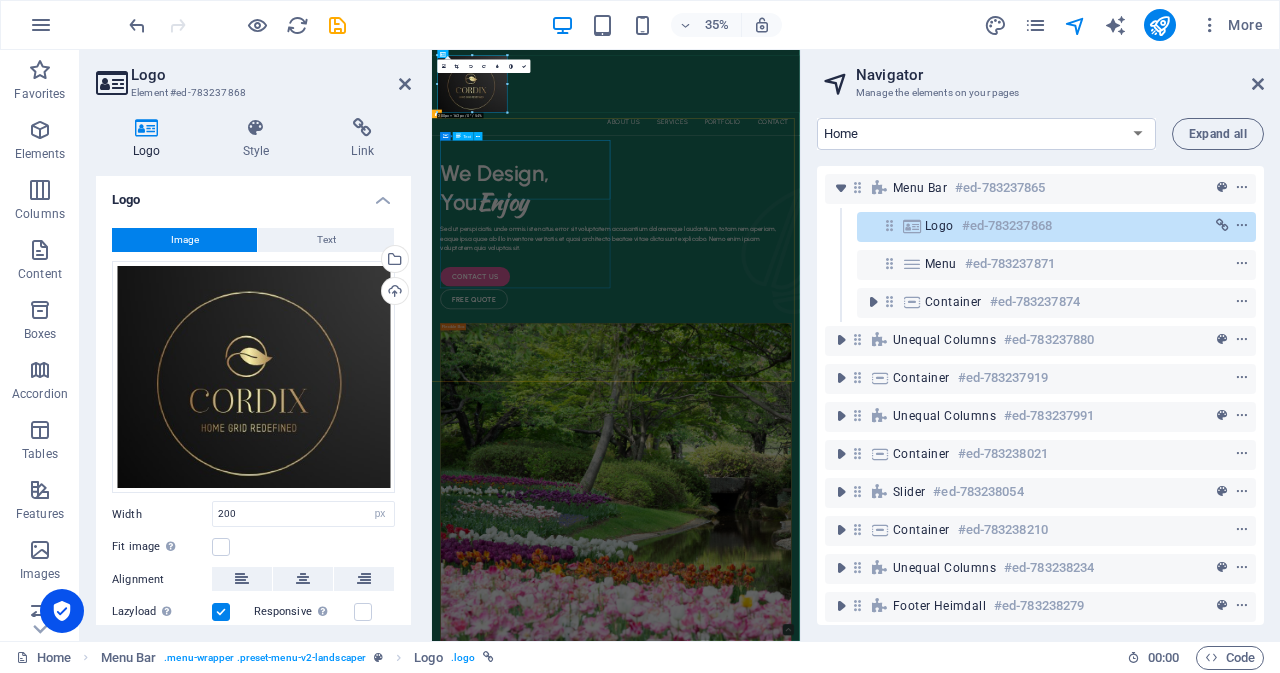 click on "We Design,  You  Enjoy" at bounding box center [957, 442] 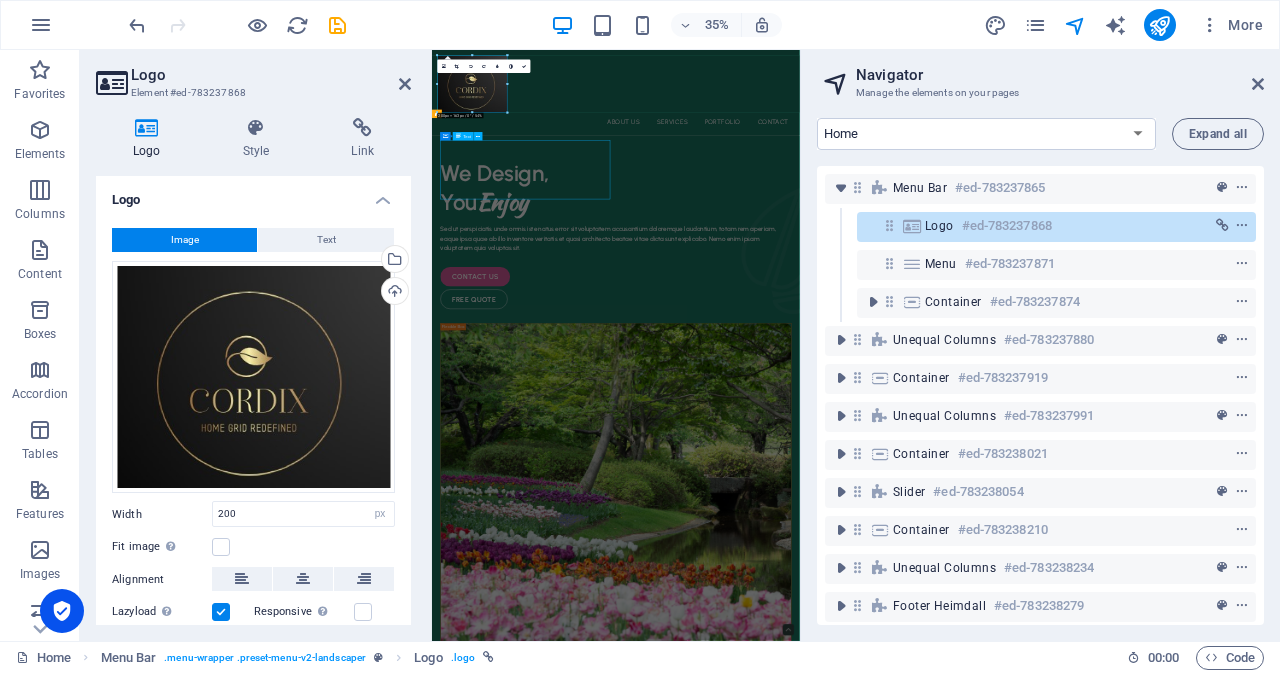 click on "We Design,  You  Enjoy" at bounding box center (957, 442) 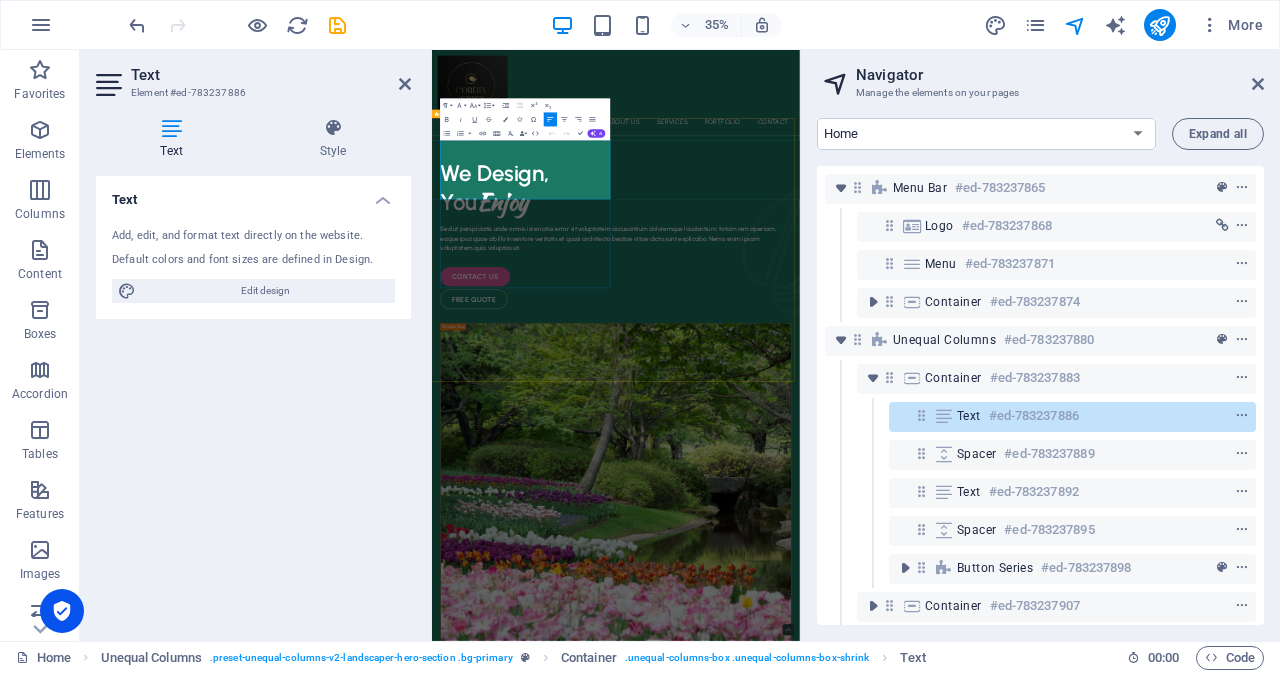 click on "We Design," at bounding box center (957, 400) 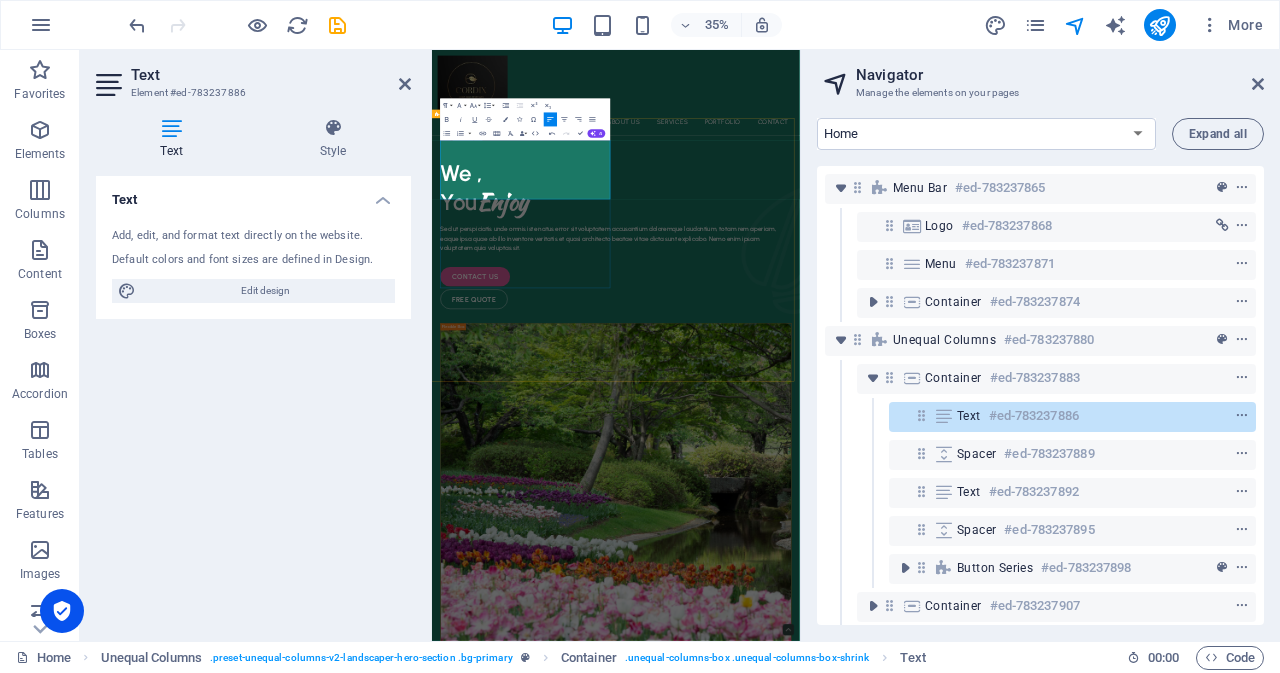 type 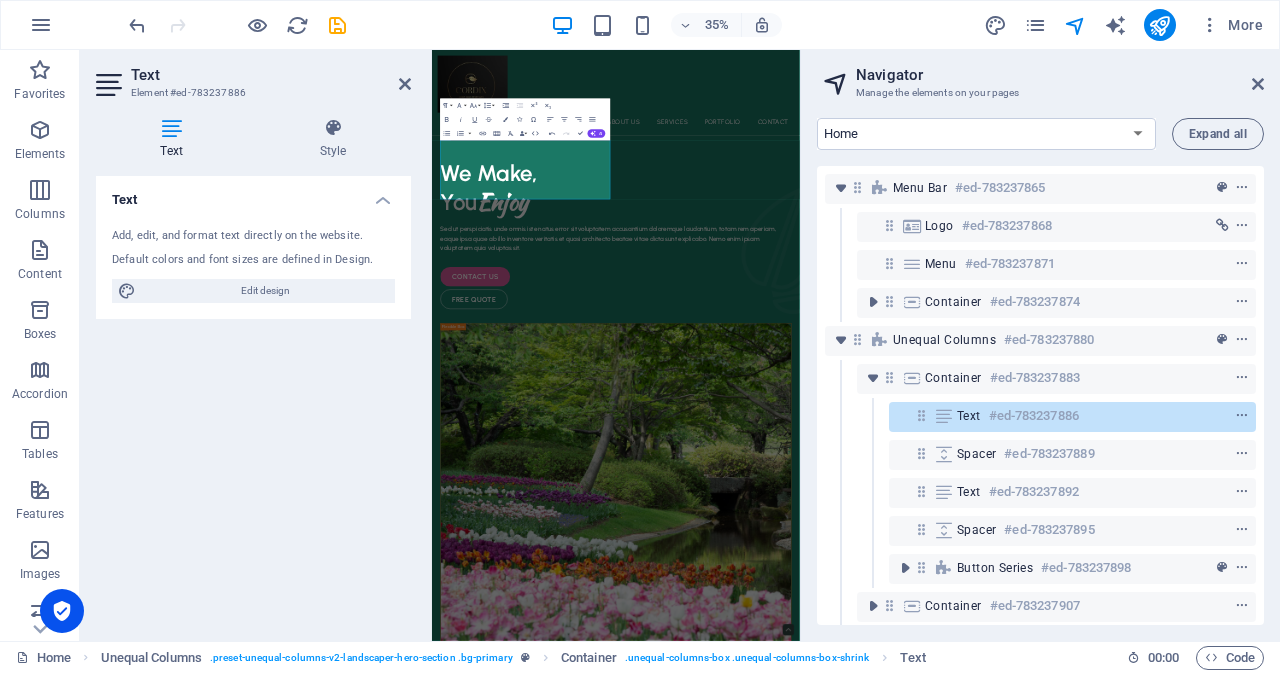 click on "Text Add, edit, and format text directly on the website. Default colors and font sizes are defined in Design. Edit design Alignment Left aligned Centered Right aligned" at bounding box center [253, 400] 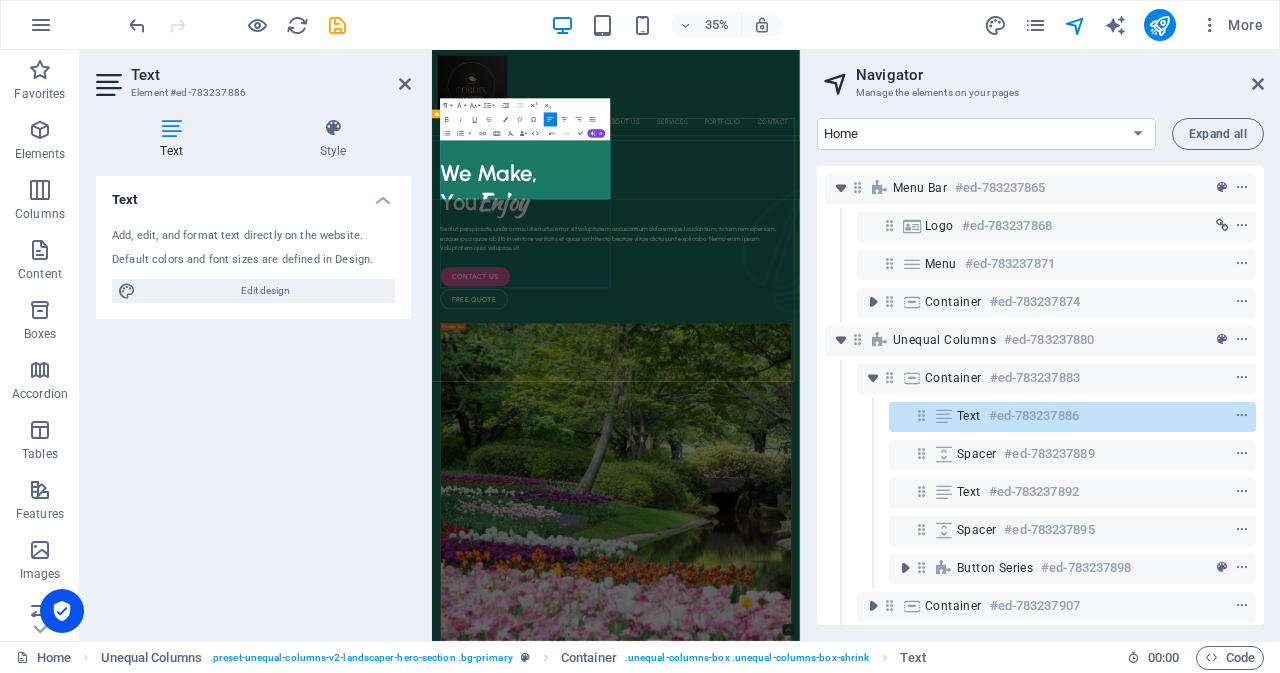 click on "You  Enjoy" at bounding box center [957, 483] 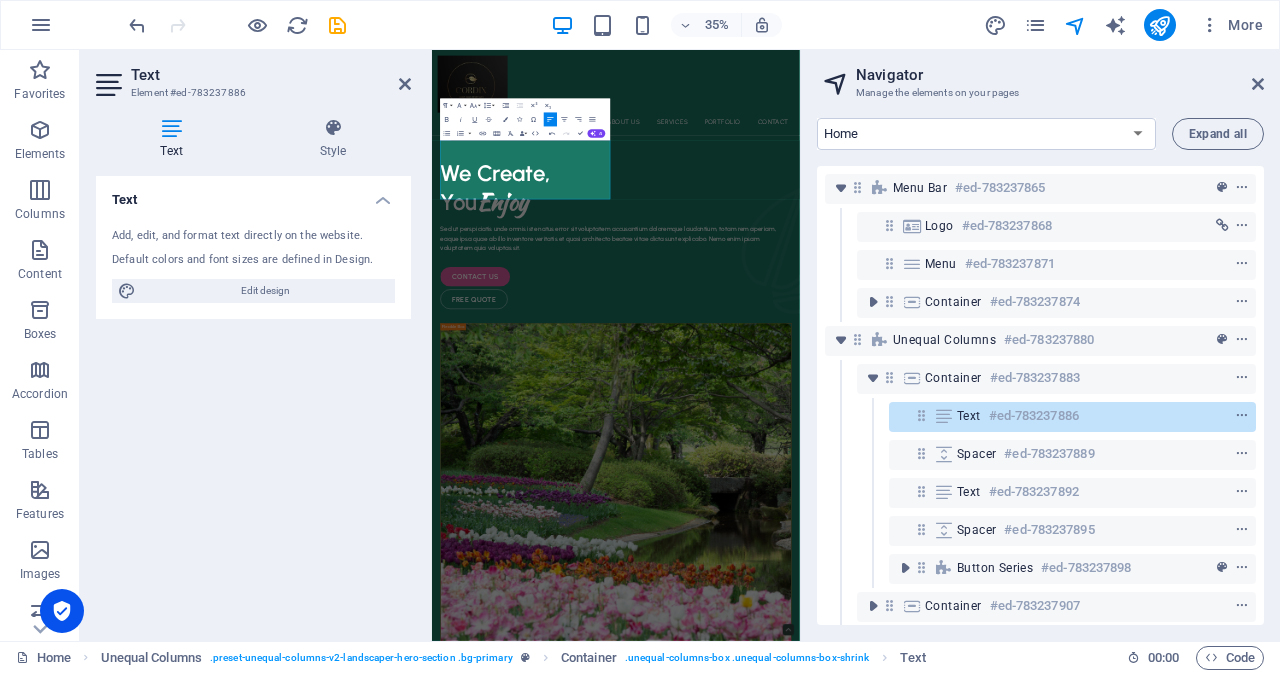 click on "Text Add, edit, and format text directly on the website. Default colors and font sizes are defined in Design. Edit design Alignment Left aligned Centered Right aligned" at bounding box center [253, 400] 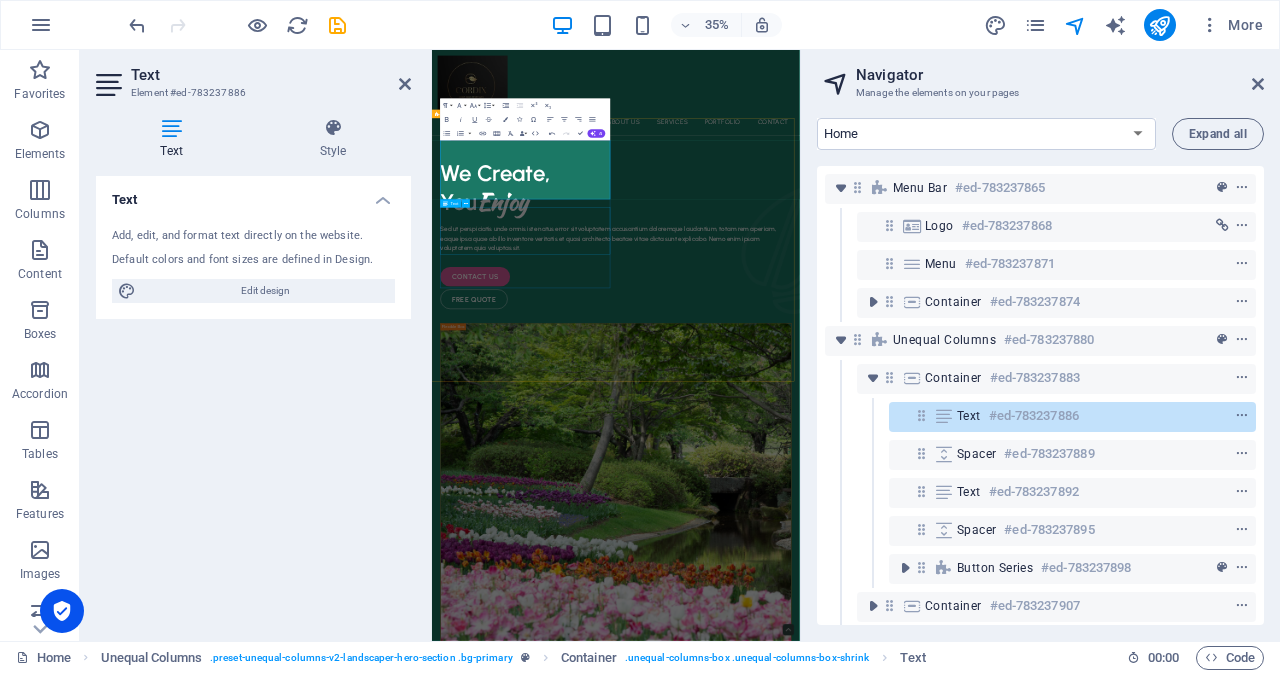 click on "Sed ut perspiciatis unde omnis iste natus error sit voluptatem accusantium doloremque laudantium, totam rem aperiam, eaque ipsa quae ab illo inventore veritatis et quasi architecto beatae vitae dicta sunt explicabo. Nemo enim ipsam voluptatem quia voluptas sit." at bounding box center (957, 589) 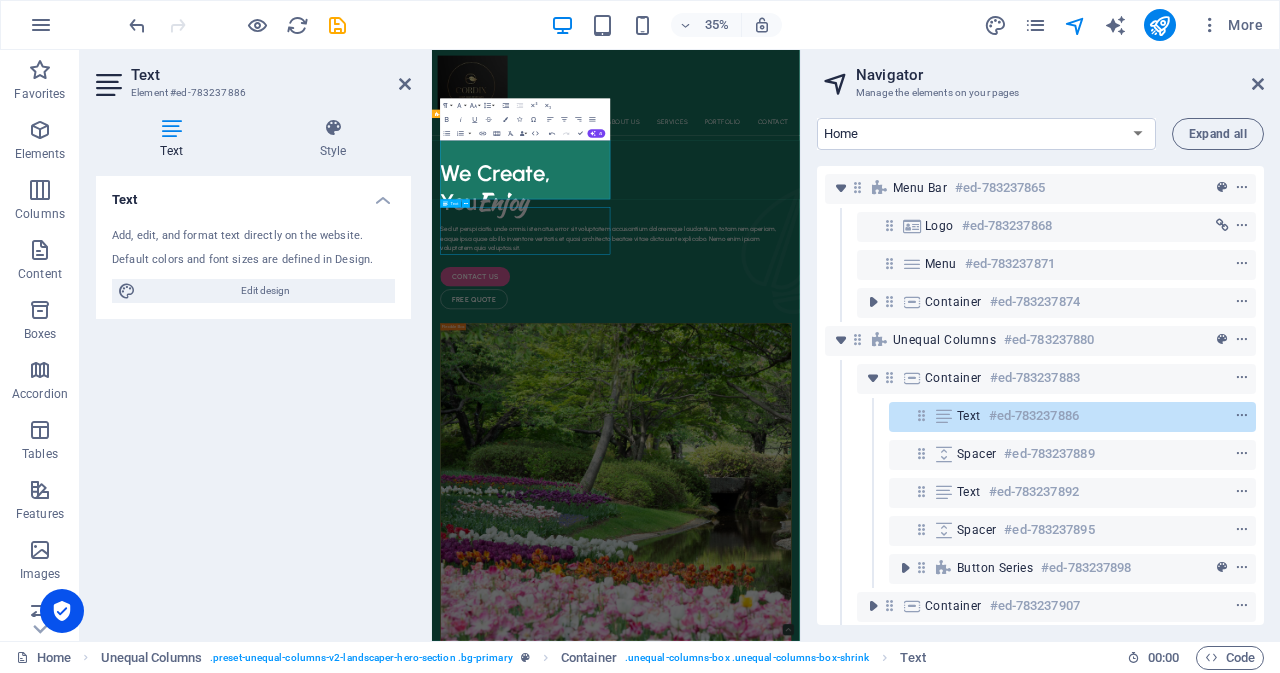 click on "Sed ut perspiciatis unde omnis iste natus error sit voluptatem accusantium doloremque laudantium, totam rem aperiam, eaque ipsa quae ab illo inventore veritatis et quasi architecto beatae vitae dicta sunt explicabo. Nemo enim ipsam voluptatem quia voluptas sit." at bounding box center [957, 589] 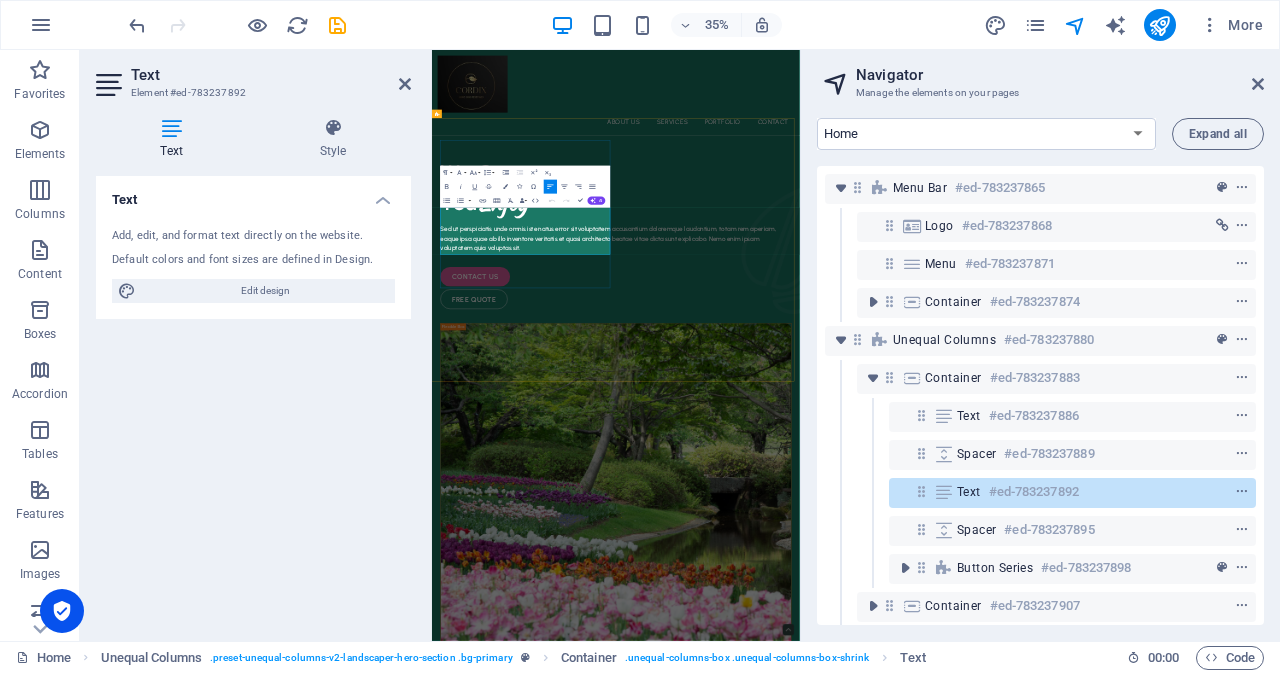 click on "Sed ut perspiciatis unde omnis iste natus error sit voluptatem accusantium doloremque laudantium, totam rem aperiam, eaque ipsa quae ab illo inventore veritatis et quasi architecto beatae vitae dicta sunt explicabo. Nemo enim ipsam voluptatem quia voluptas sit." at bounding box center [957, 589] 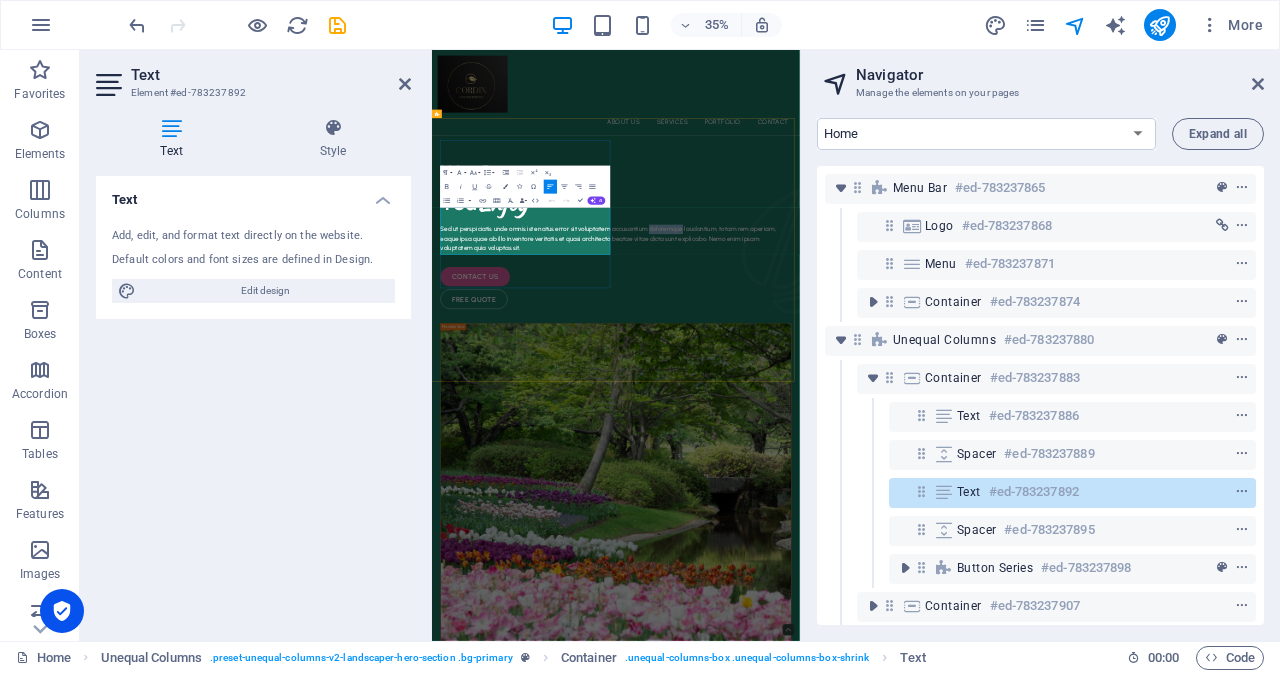 click on "Sed ut perspiciatis unde omnis iste natus error sit voluptatem accusantium doloremque laudantium, totam rem aperiam, eaque ipsa quae ab illo inventore veritatis et quasi architecto beatae vitae dicta sunt explicabo. Nemo enim ipsam voluptatem quia voluptas sit." at bounding box center (957, 589) 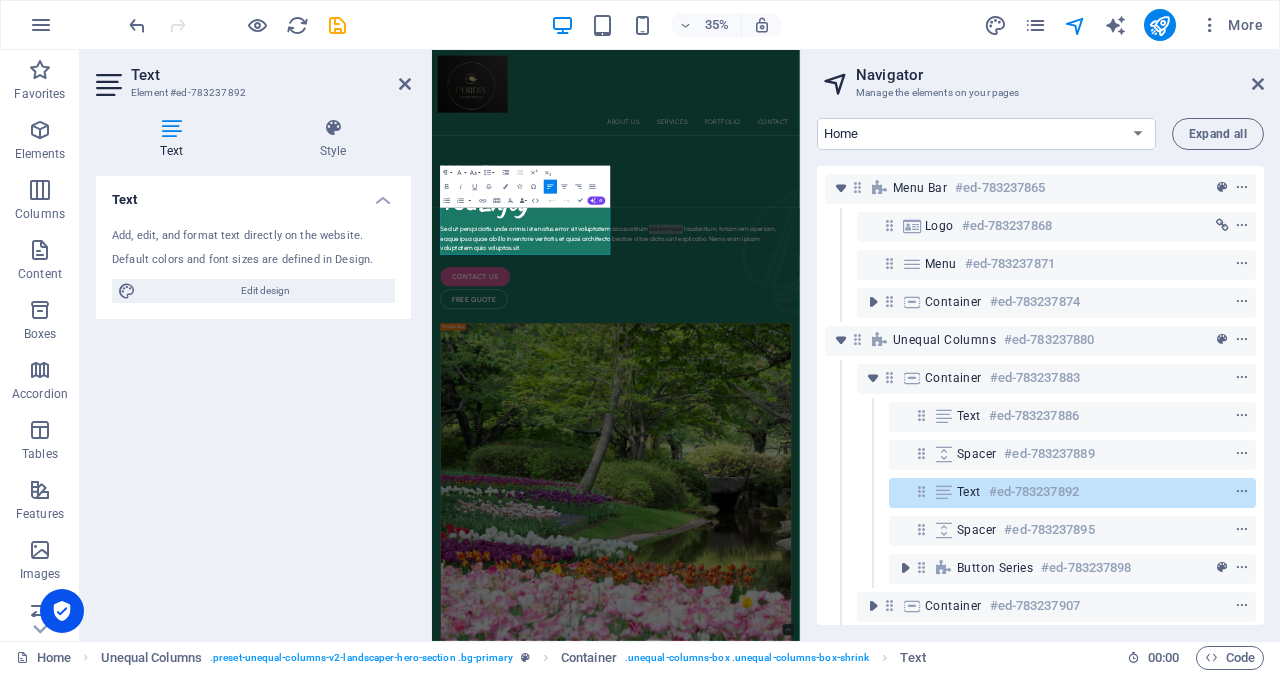 click on "Text Add, edit, and format text directly on the website. Default colors and font sizes are defined in Design. Edit design Alignment Left aligned Centered Right aligned" at bounding box center (253, 400) 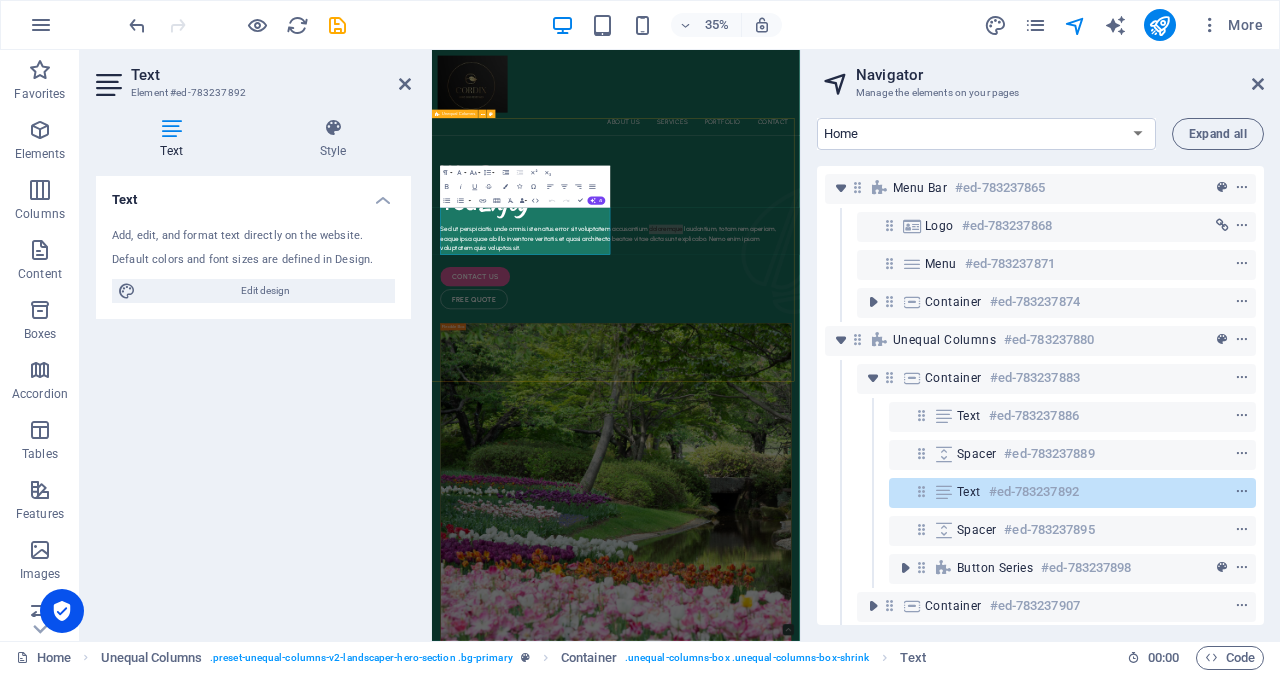 click on "We Create,  You  Enjoy Sed ut perspiciatis unde omnis iste natus error sit voluptatem accusantium doloremque laudantium, totam rem aperiam, eaque ipsa quae ab illo inventore veritatis et quasi architecto beatae vitae dicta sunt explicabo. Nemo enim ipsam voluptatem quia voluptas sit. contact us free quote" at bounding box center (957, 1198) 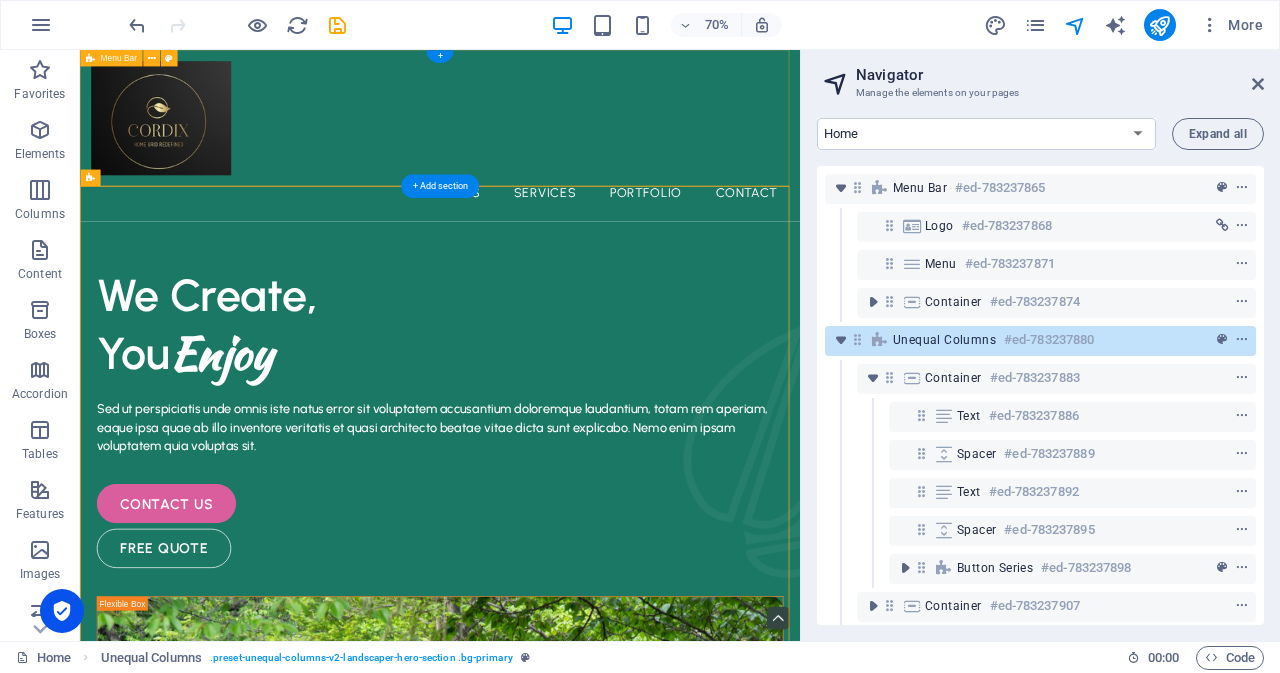 click on "About Us Services Portfolio Contact" at bounding box center (594, 172) 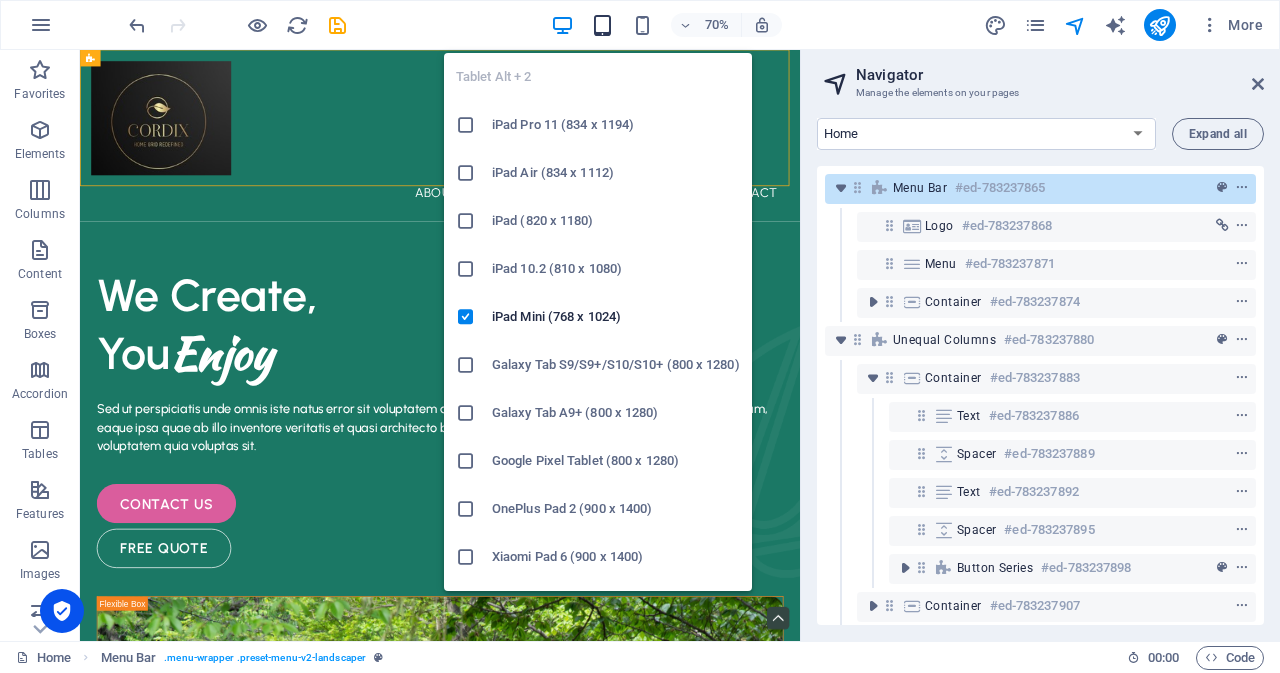 click at bounding box center [602, 25] 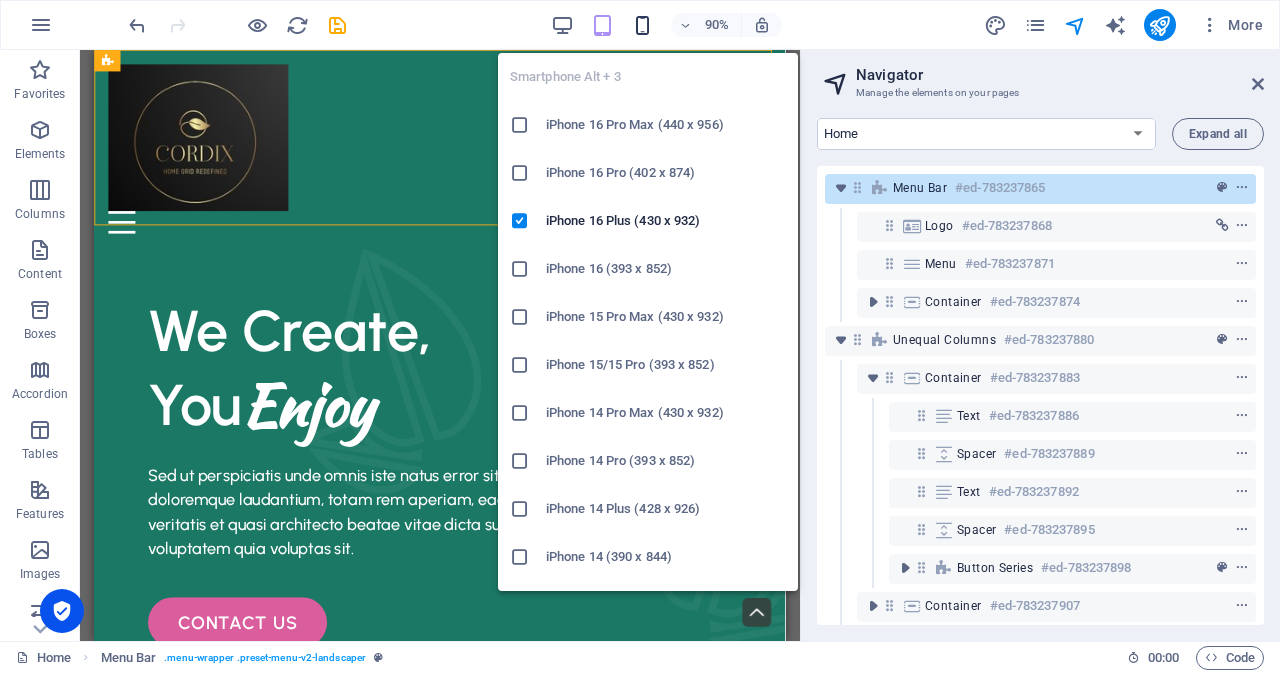 click at bounding box center (642, 25) 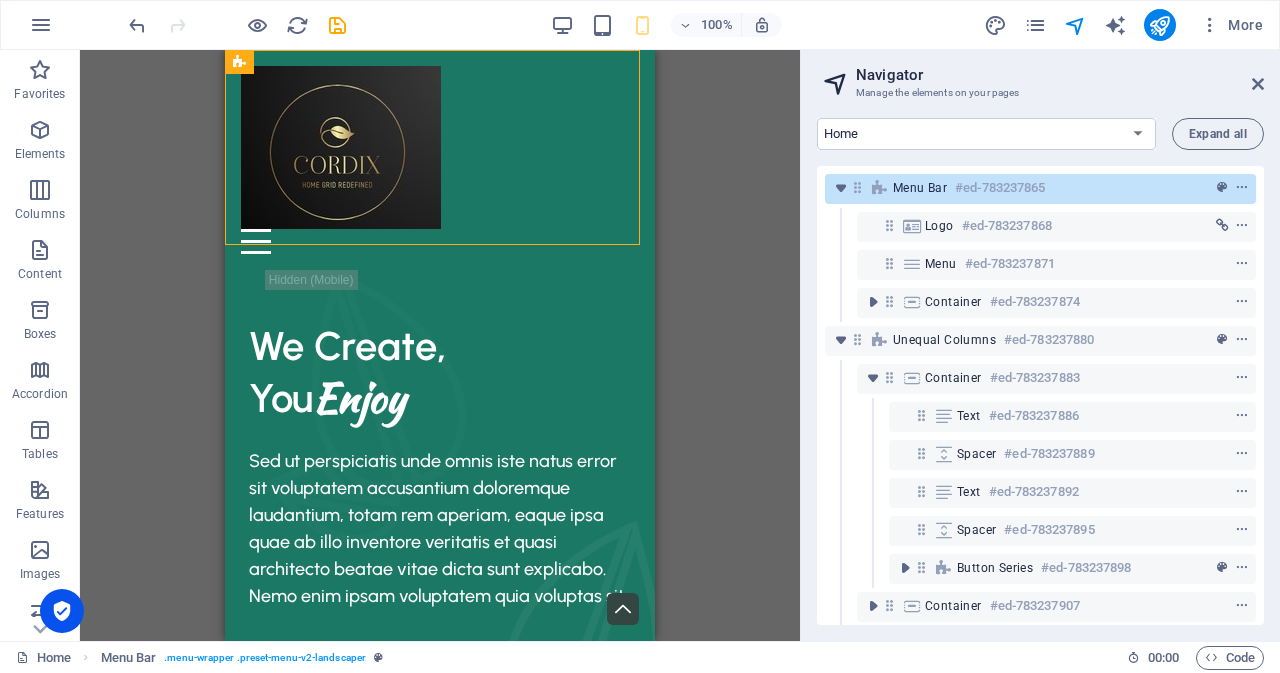 click on "Drag here to replace the existing content. Press “Ctrl” if you want to create a new element.
H2   Container   Boxes   Unequal Columns   Unequal Columns   Image   Menu Bar   Image   Container   Menu   Logo   Image   Container   Text   Container   Spacer   Spacer   Text   Button series   Button   Button series   Spacer" at bounding box center (440, 345) 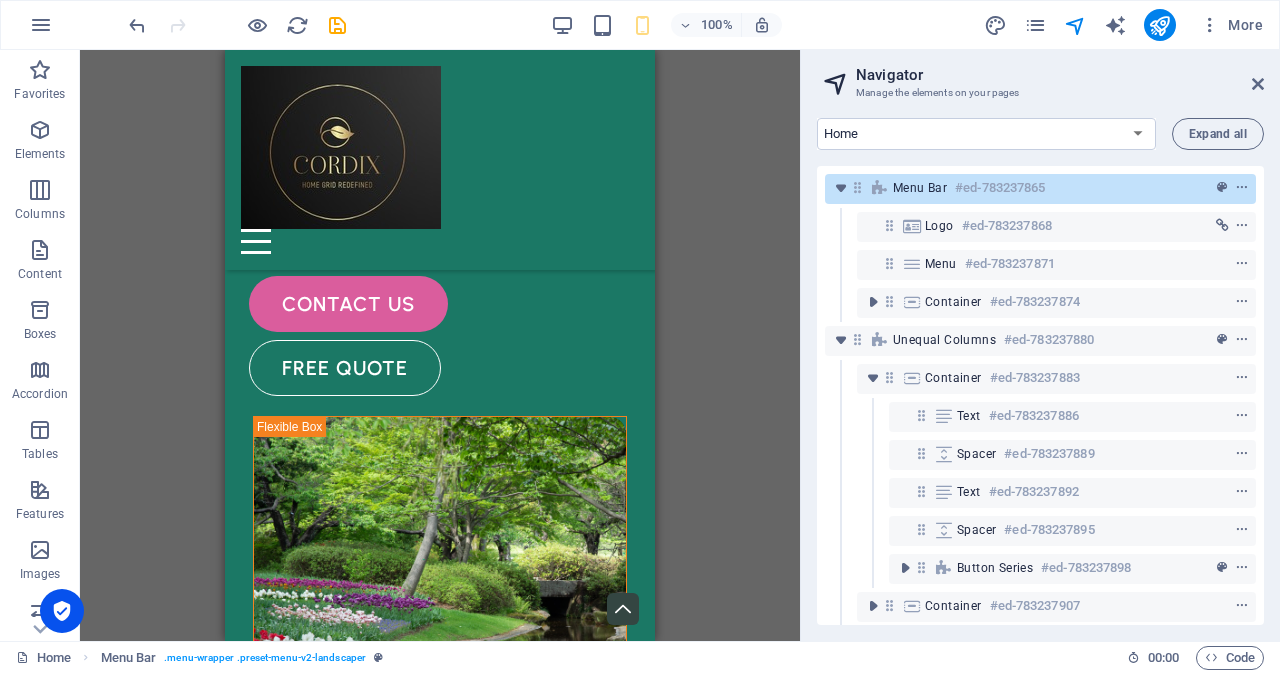 scroll, scrollTop: 0, scrollLeft: 0, axis: both 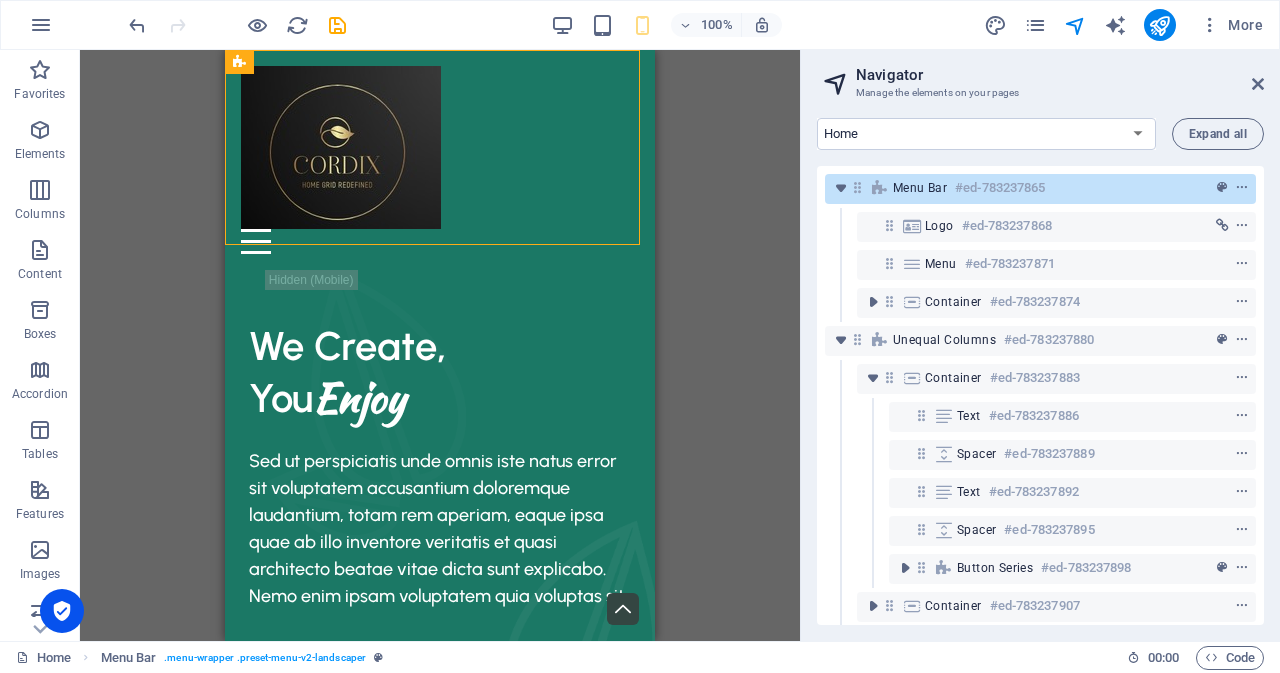 drag, startPoint x: 651, startPoint y: 94, endPoint x: 879, endPoint y: 59, distance: 230.67076 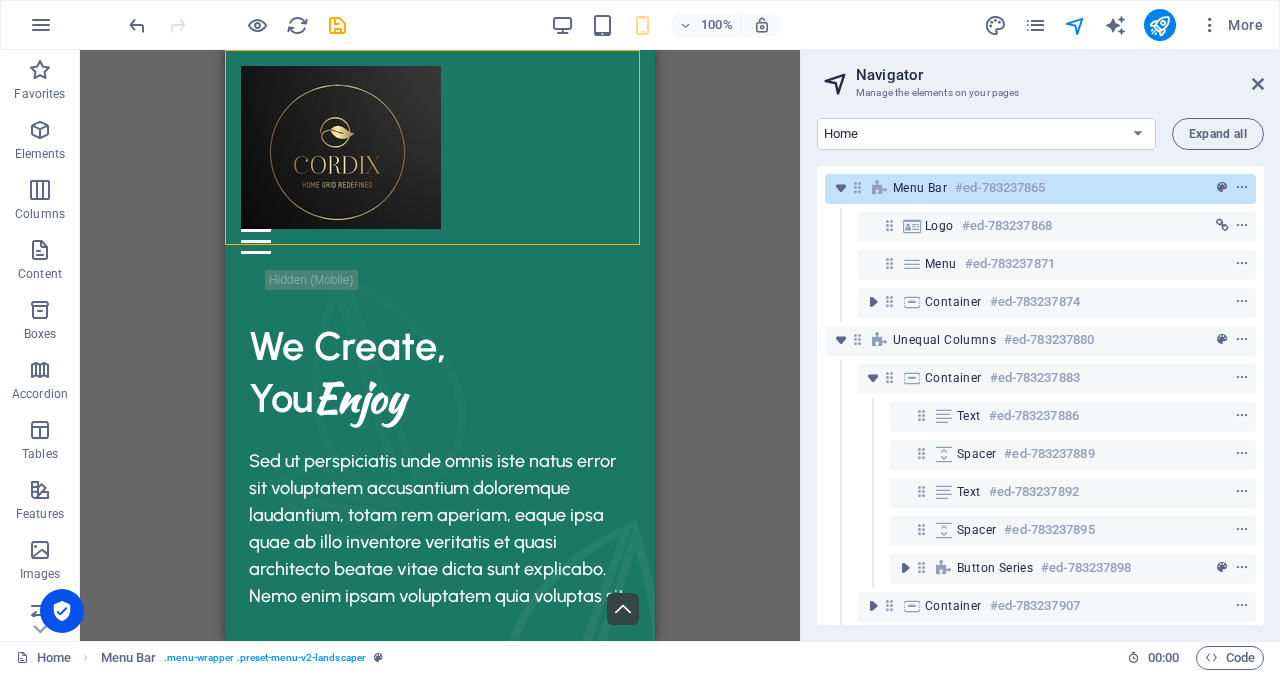 click on "Drag here to replace the existing content. Press “Ctrl” if you want to create a new element.
H2   Container   Boxes   Unequal Columns   Unequal Columns   Image   Menu Bar   Image   Container   Menu   Menu Bar   Logo   Image   Container   Text   Container   Spacer   Spacer   Text   Button series   Button   Button series   Spacer   Container   HTML" at bounding box center [440, 345] 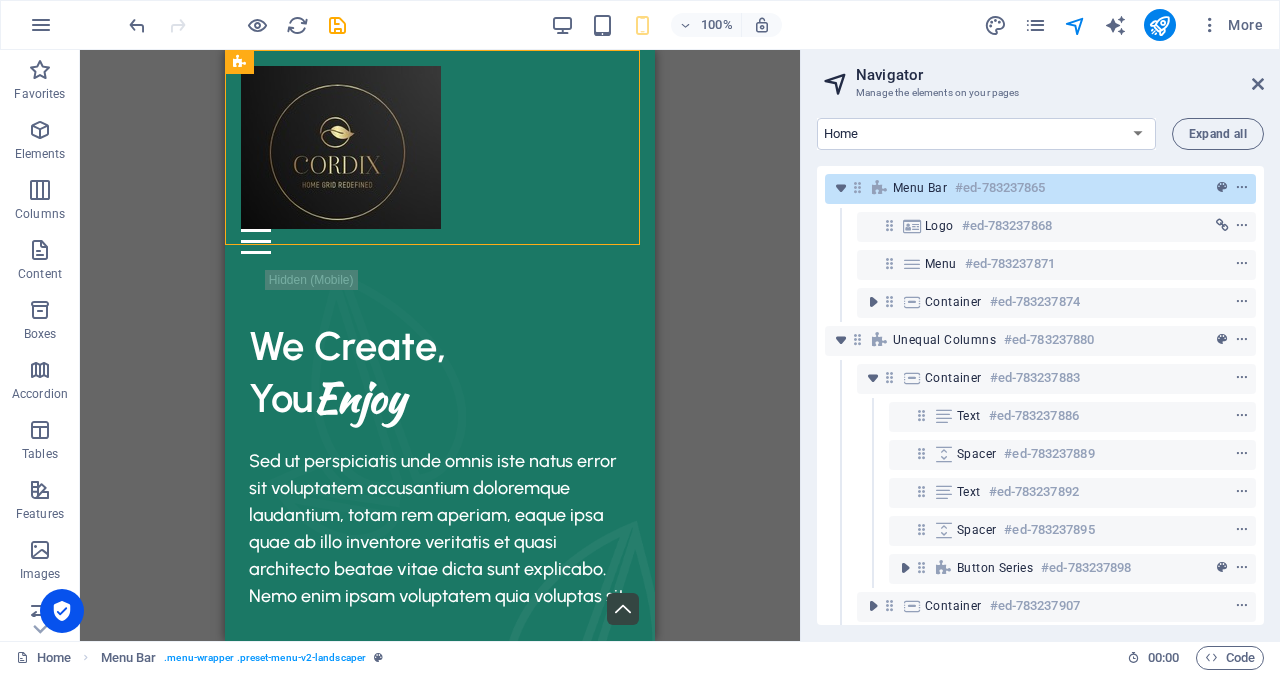 click on "Drag here to replace the existing content. Press “Ctrl” if you want to create a new element.
H2   Container   Boxes   Unequal Columns   Unequal Columns   Image   Menu Bar   Image   Container   Menu   Logo   Image   Container   Text   Container   Spacer   Spacer   Text   Button series   Button   Button series   Spacer   Container   HTML" at bounding box center [440, 345] 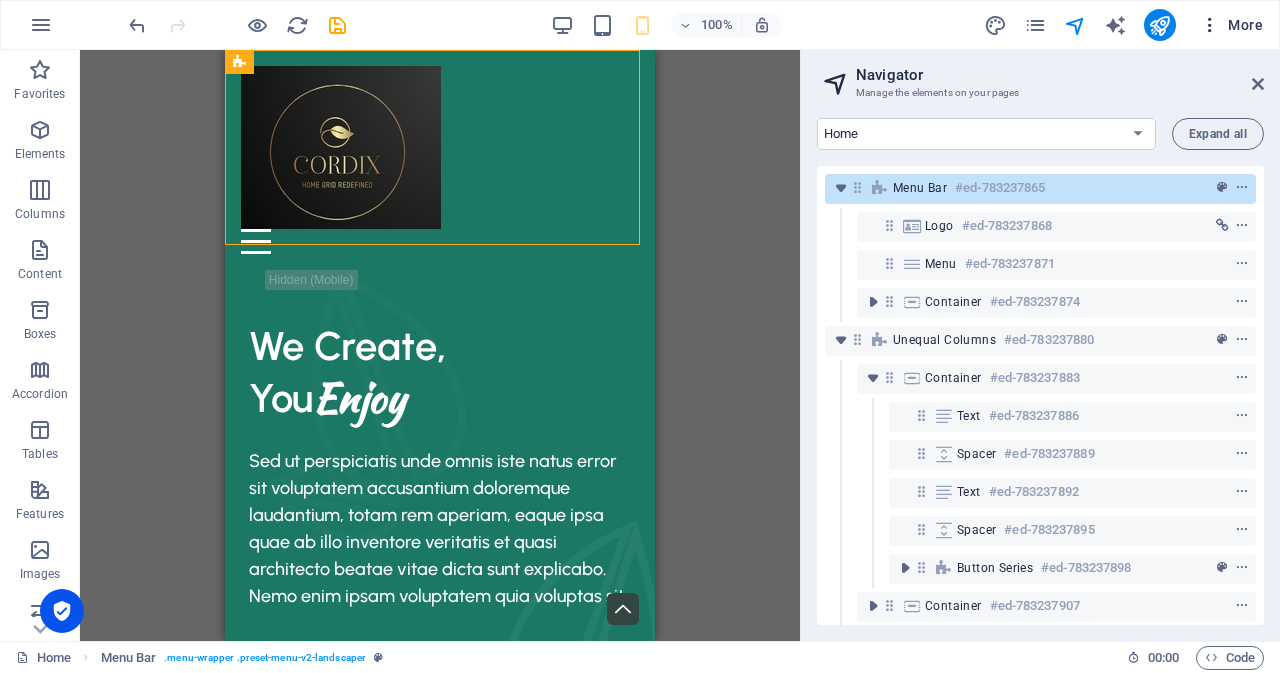 click at bounding box center (1210, 25) 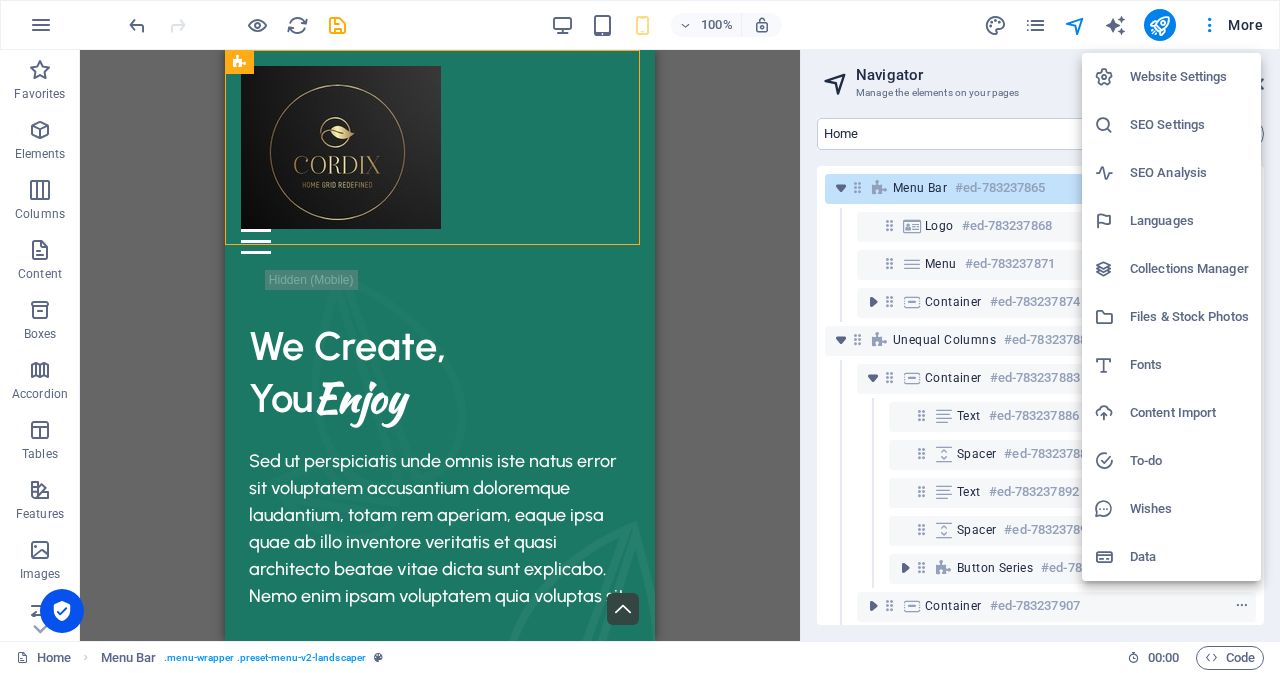 click at bounding box center [640, 336] 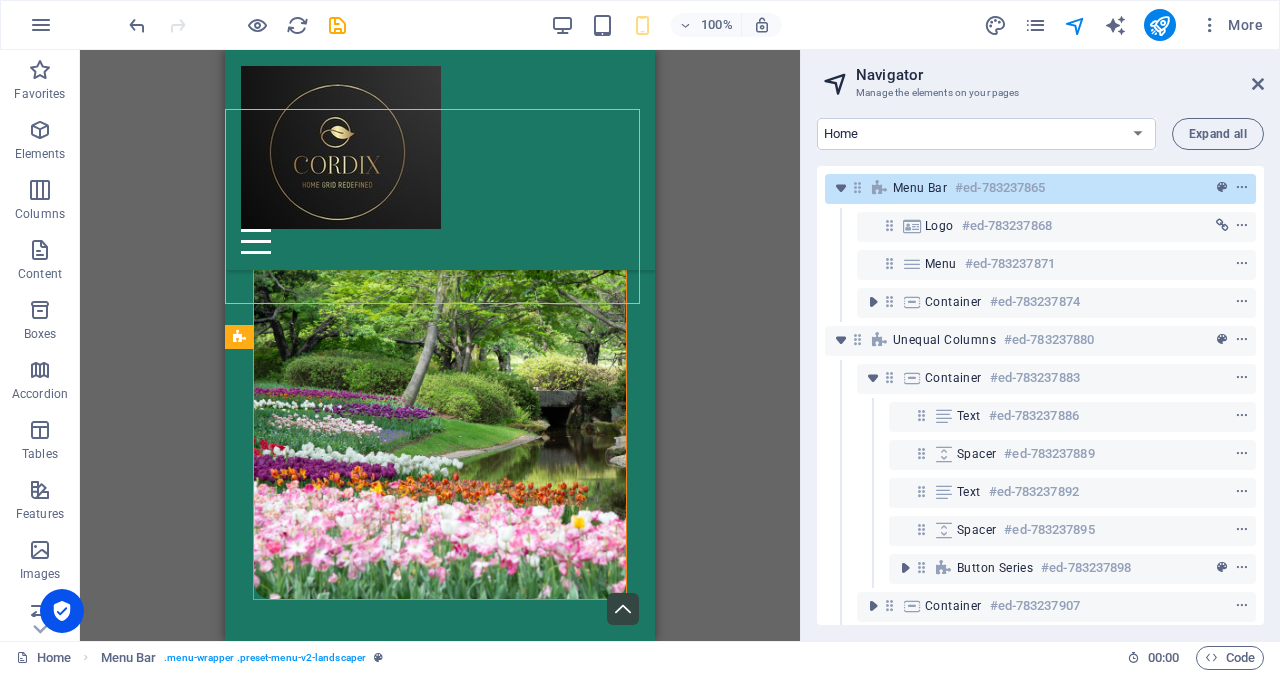 scroll, scrollTop: 0, scrollLeft: 0, axis: both 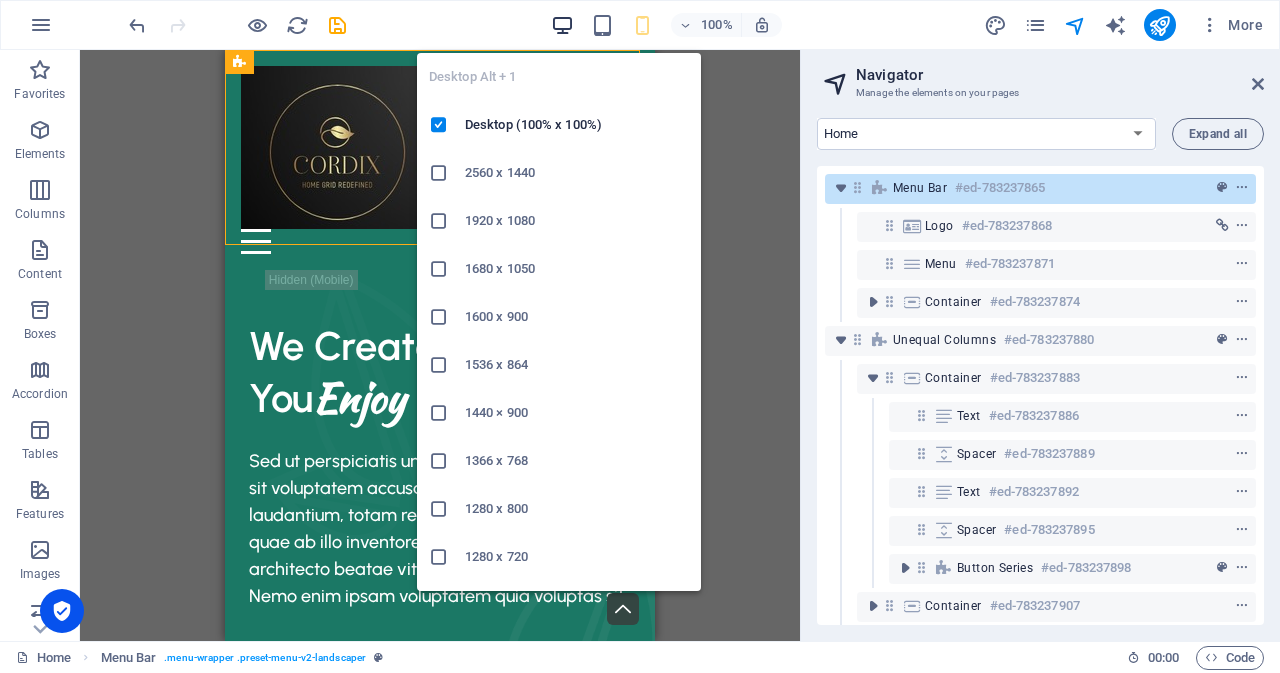 click at bounding box center (562, 25) 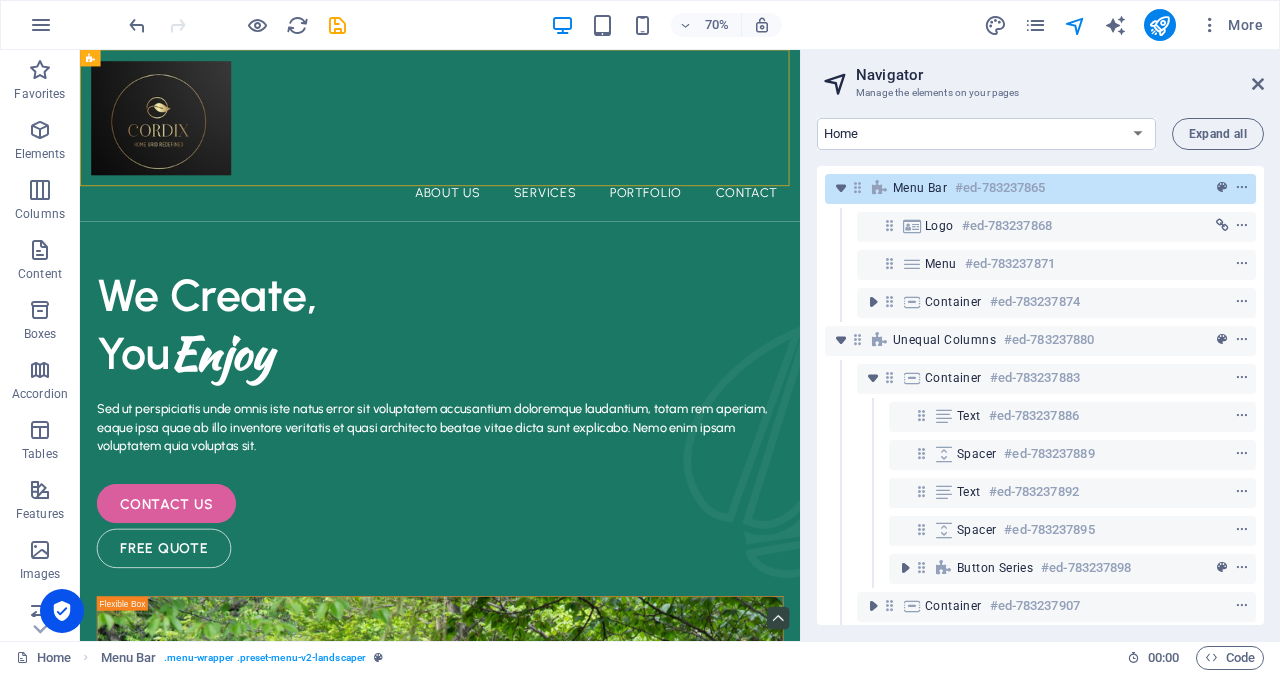 click on "70% More" at bounding box center [640, 25] 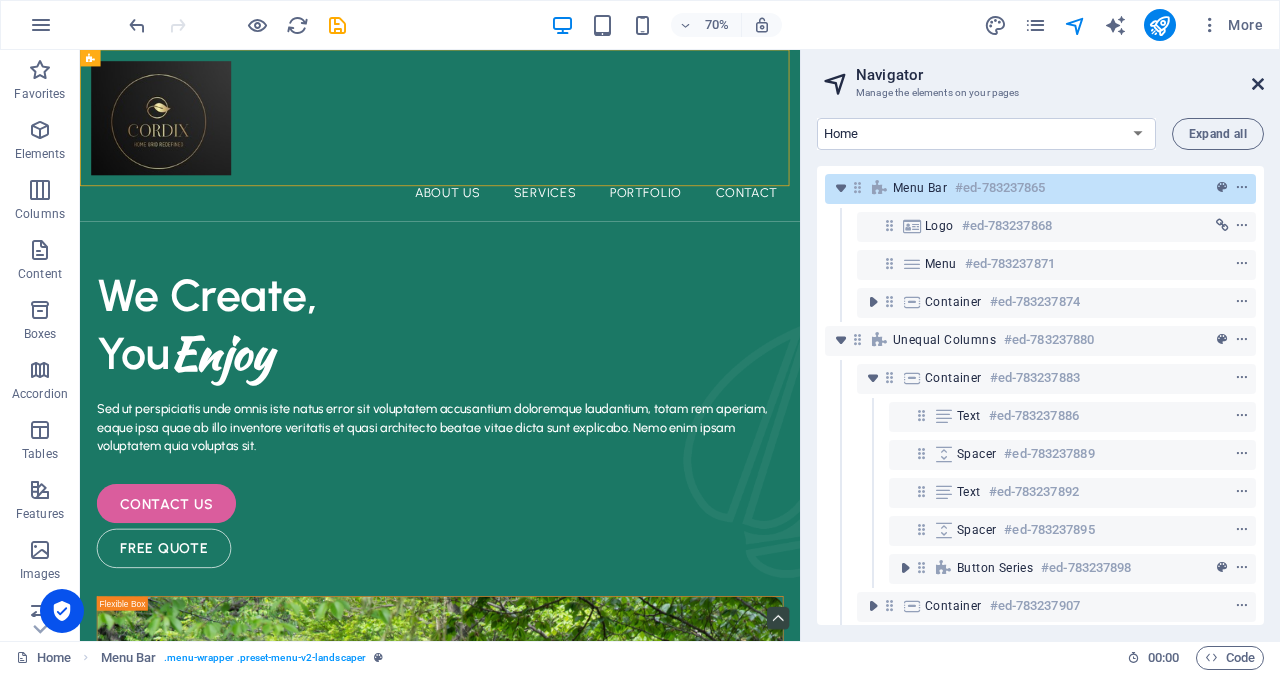 click at bounding box center (1258, 84) 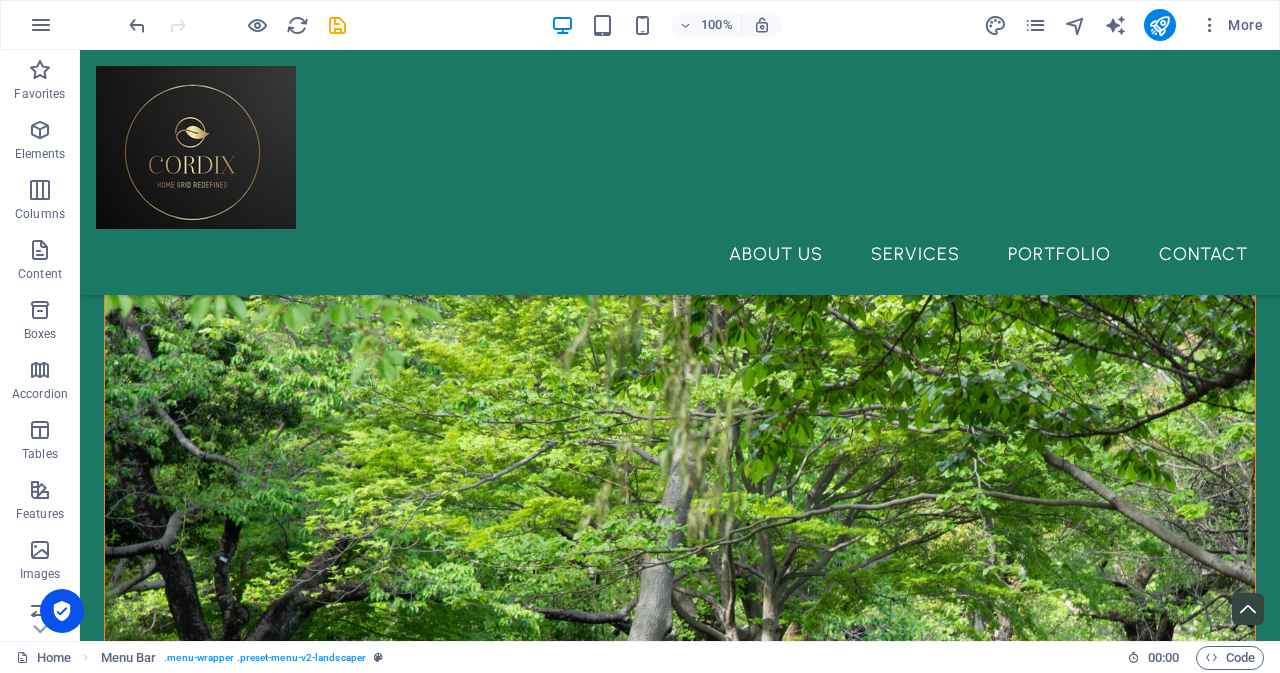 scroll, scrollTop: 0, scrollLeft: 0, axis: both 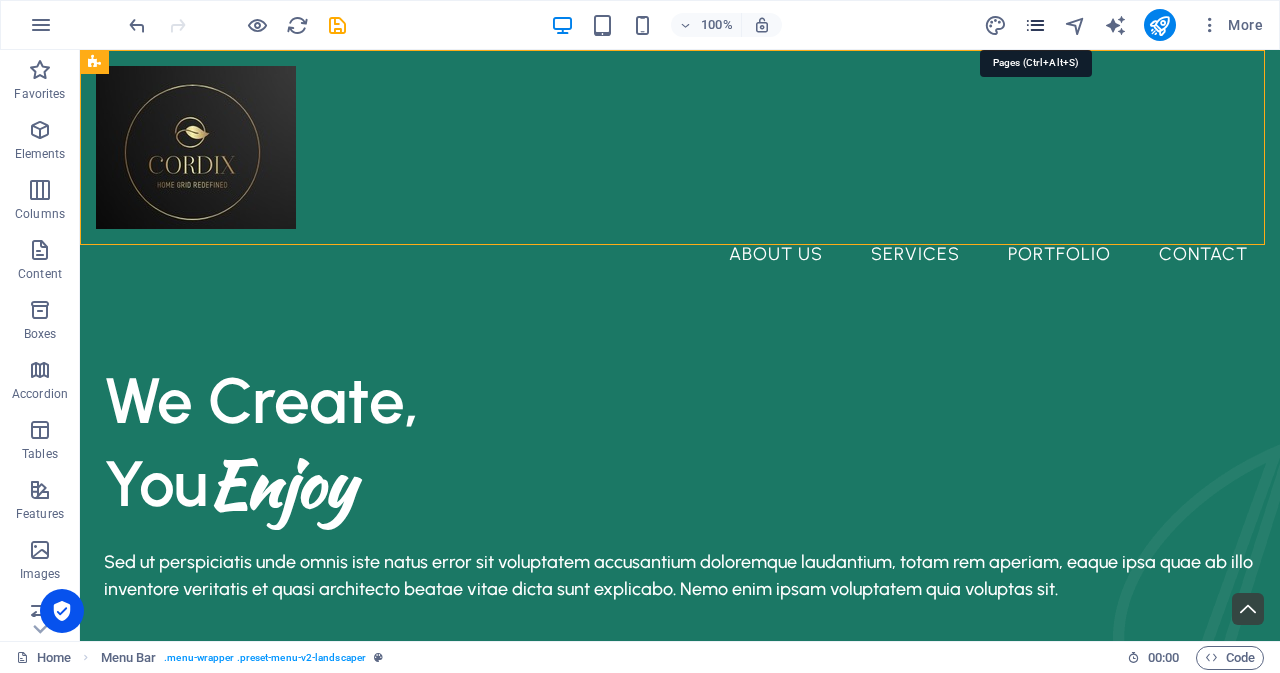click at bounding box center [1035, 25] 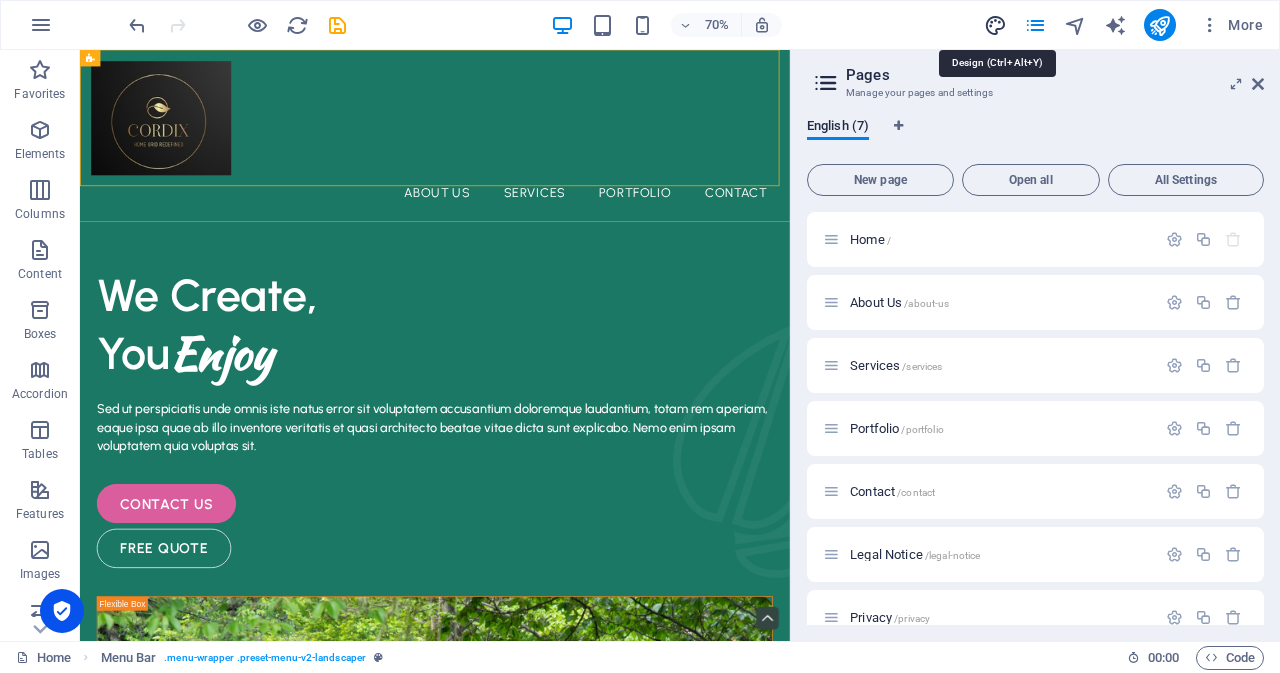 click at bounding box center (995, 25) 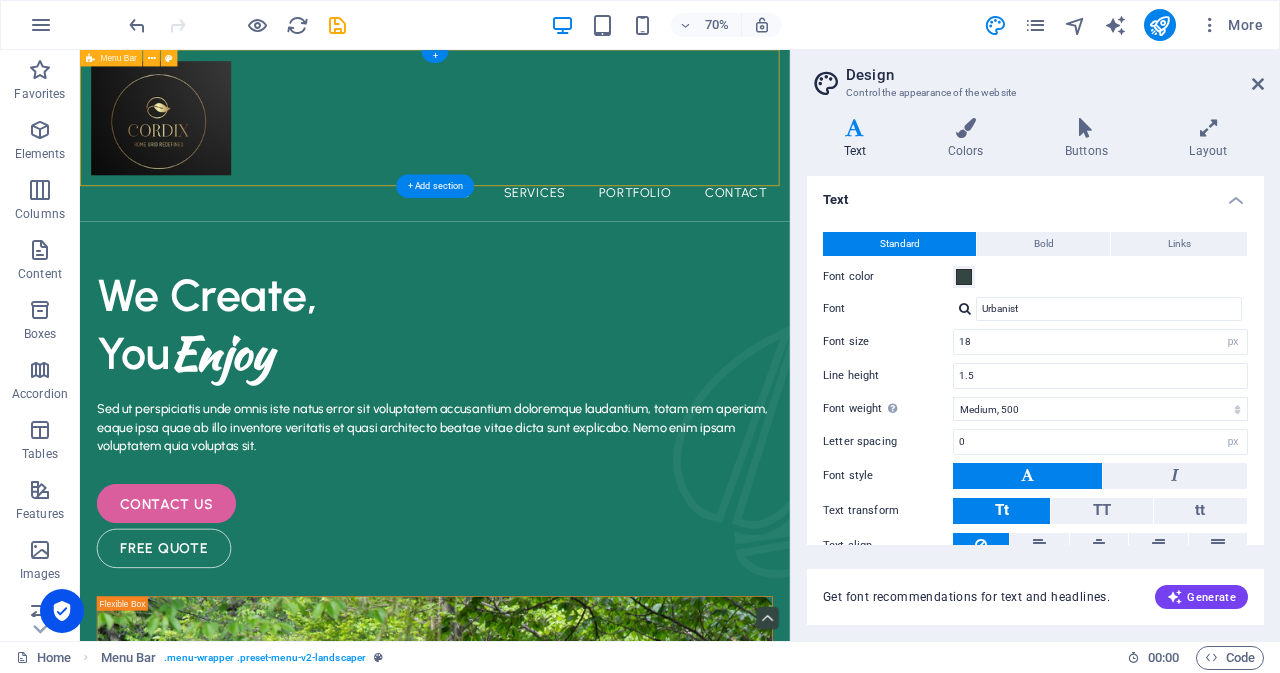 click on "About Us Services Portfolio Contact" at bounding box center (587, 172) 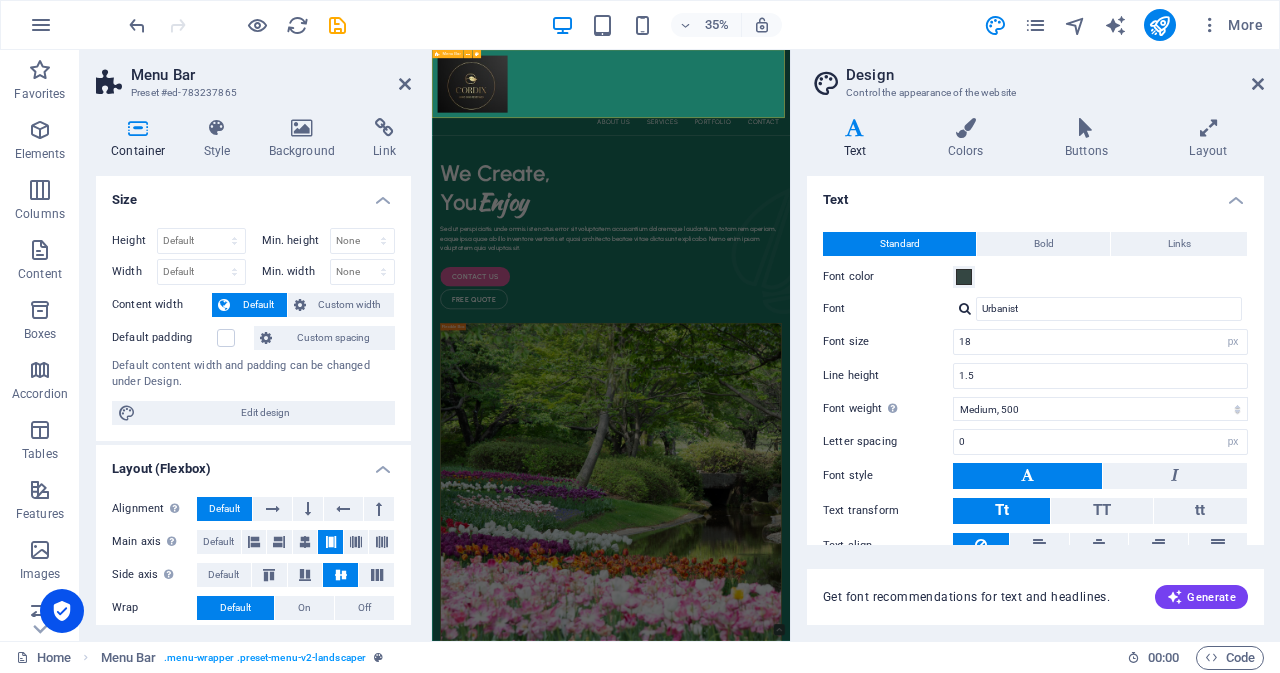 click on "About Us Services Portfolio Contact" at bounding box center (943, 172) 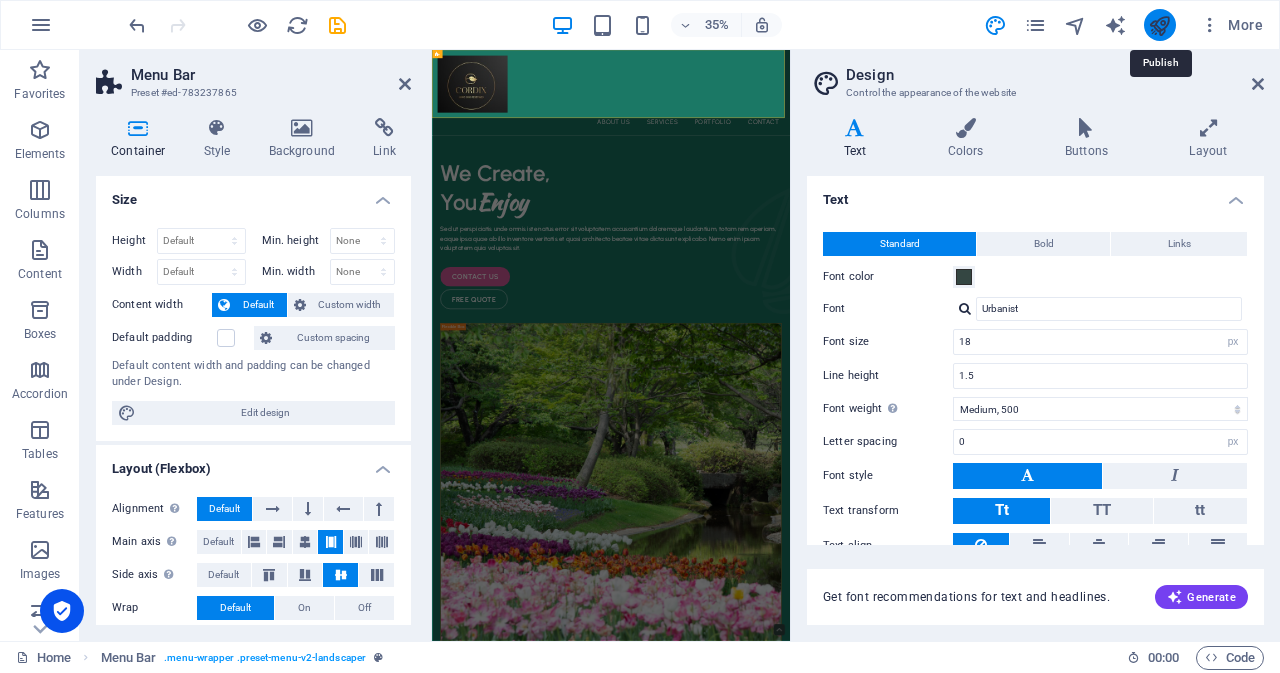 click at bounding box center [1159, 25] 